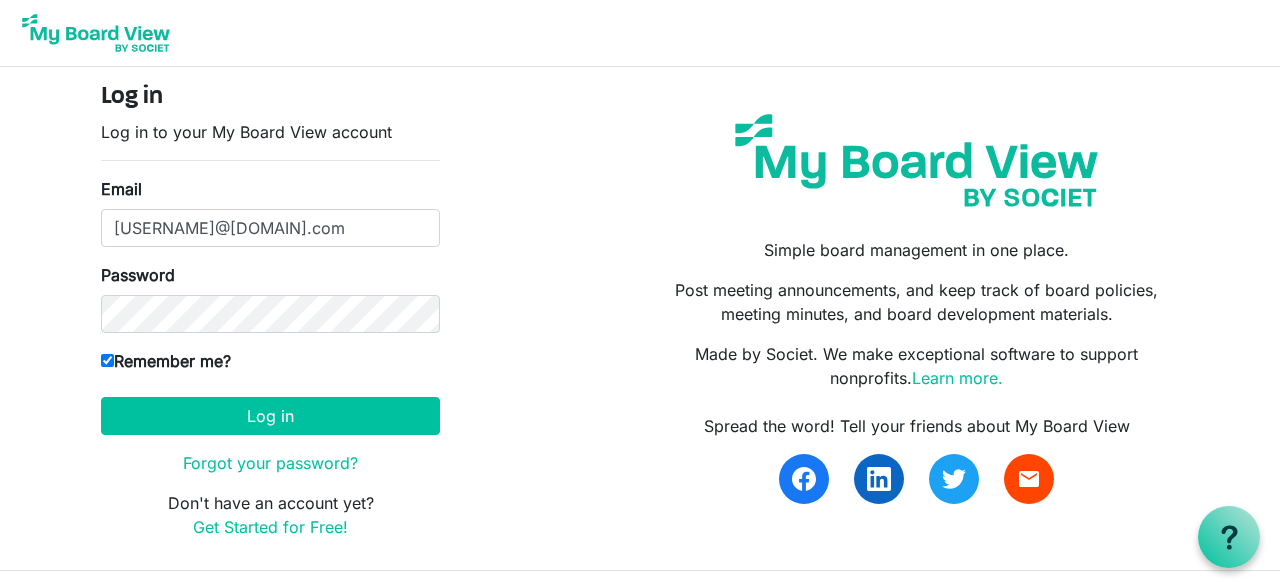 scroll, scrollTop: 0, scrollLeft: 0, axis: both 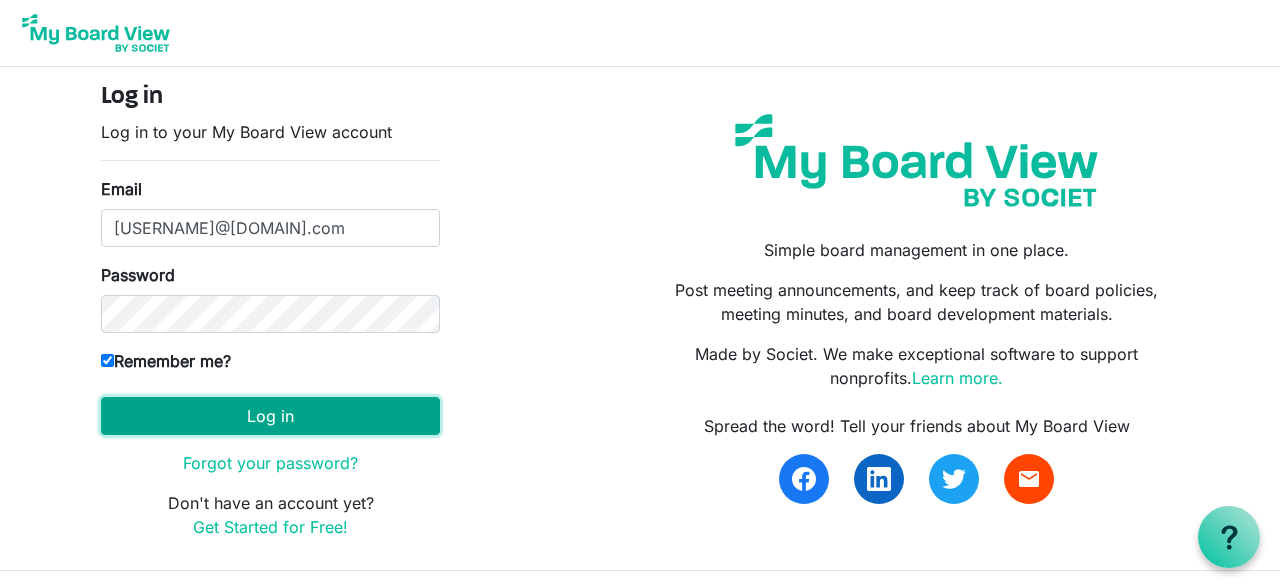 click on "Log in" at bounding box center [270, 416] 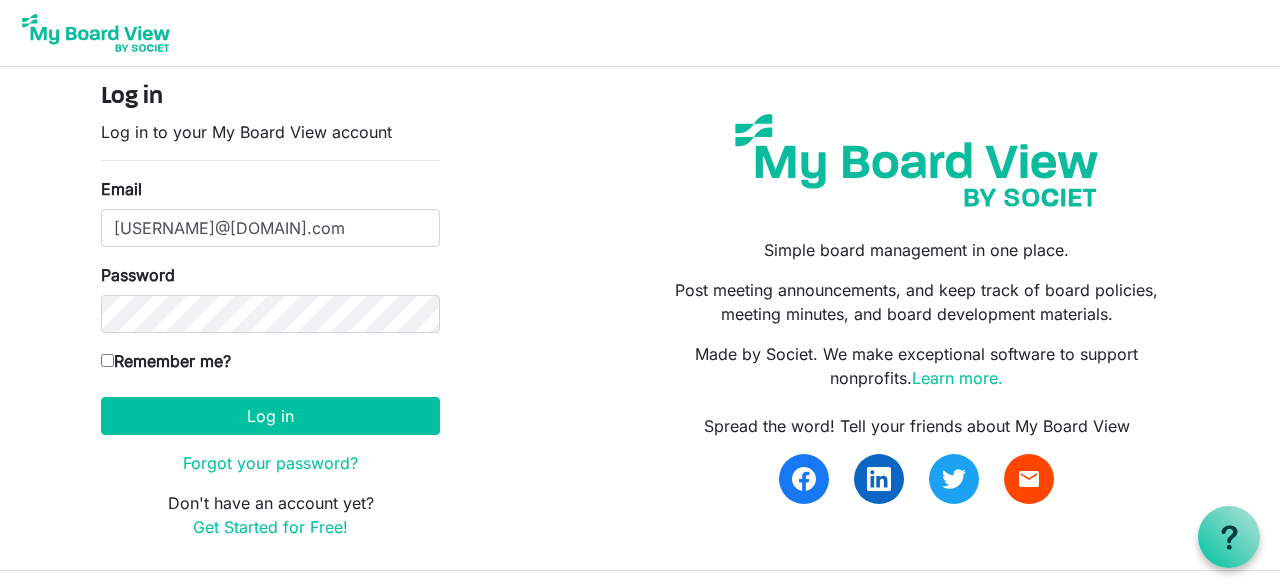 scroll, scrollTop: 0, scrollLeft: 0, axis: both 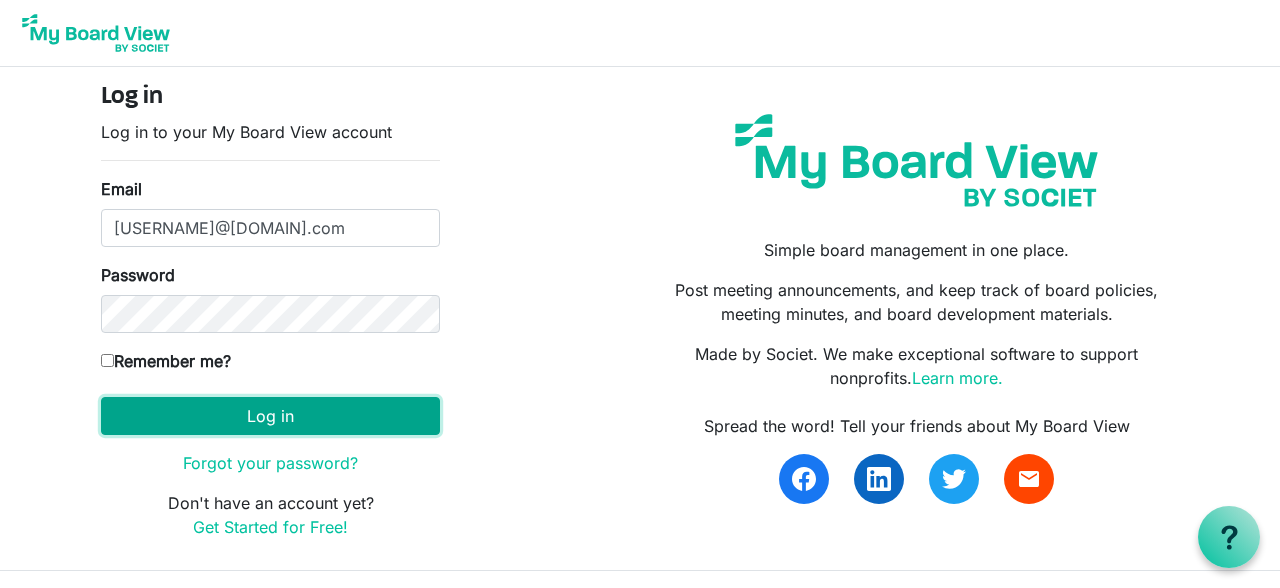 click on "Log in" at bounding box center (270, 416) 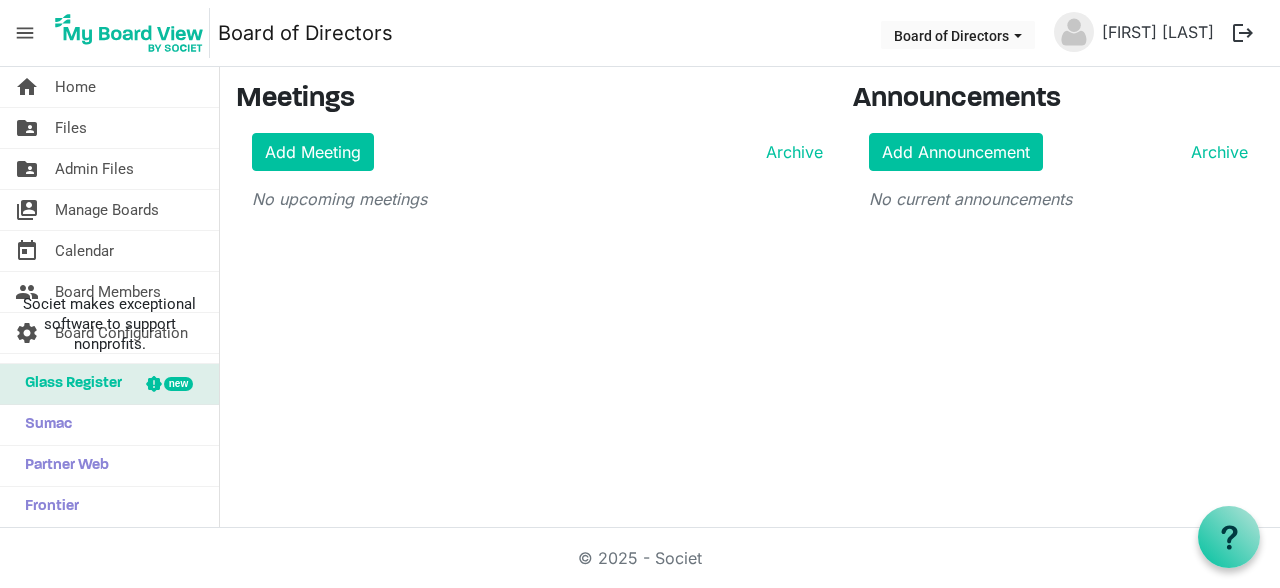 scroll, scrollTop: 0, scrollLeft: 0, axis: both 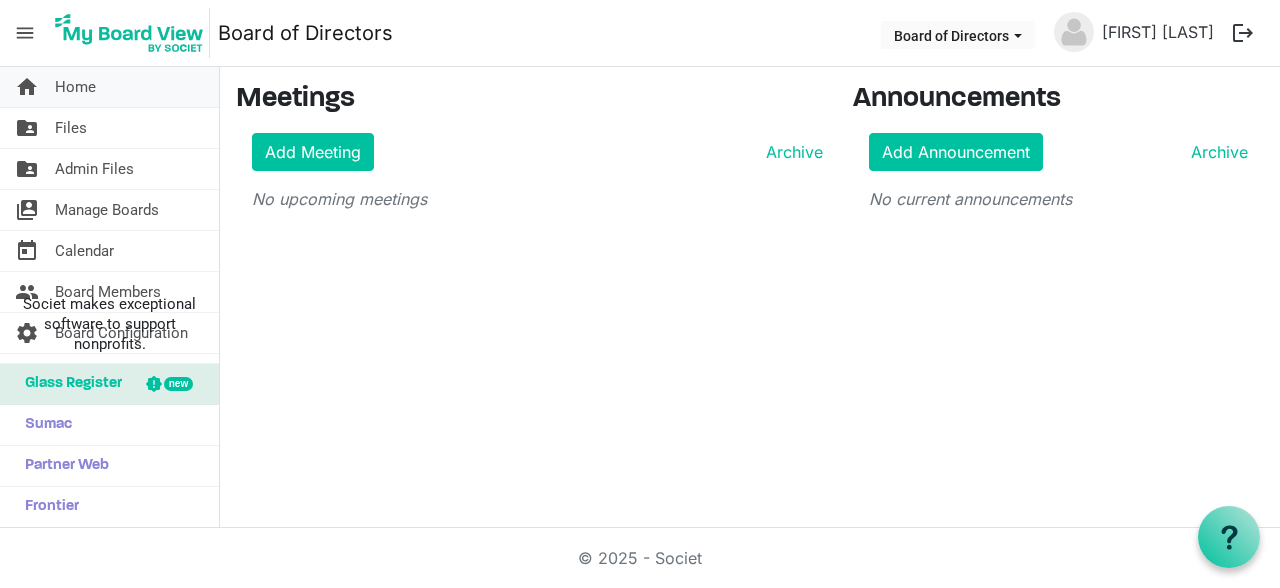 click on "home
Home" at bounding box center [109, 87] 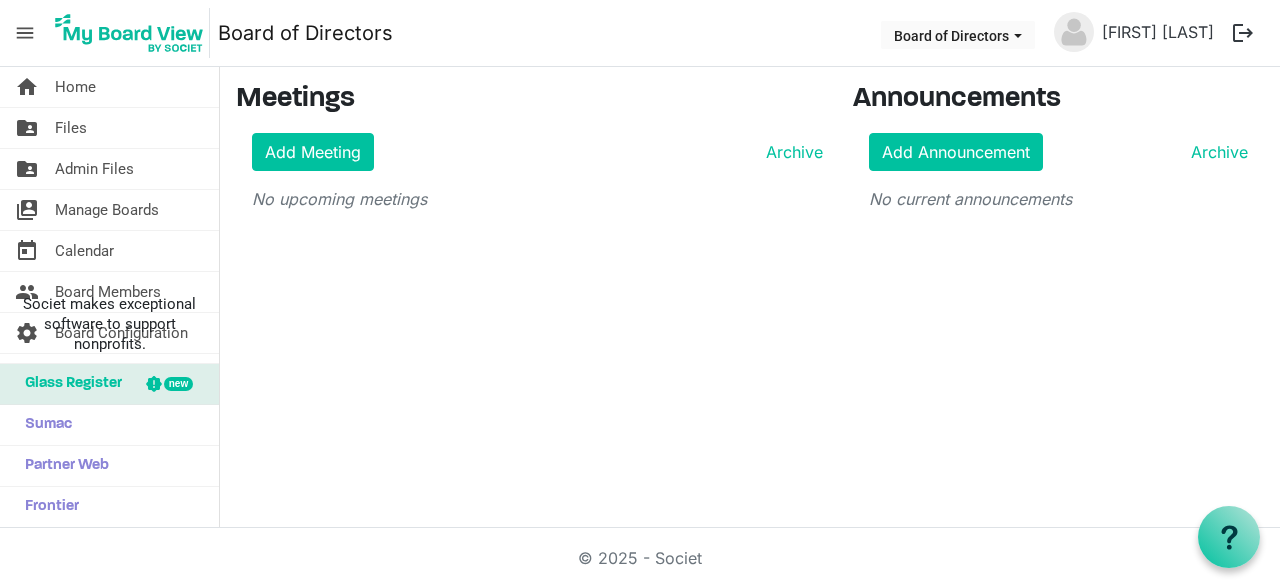 scroll, scrollTop: 0, scrollLeft: 0, axis: both 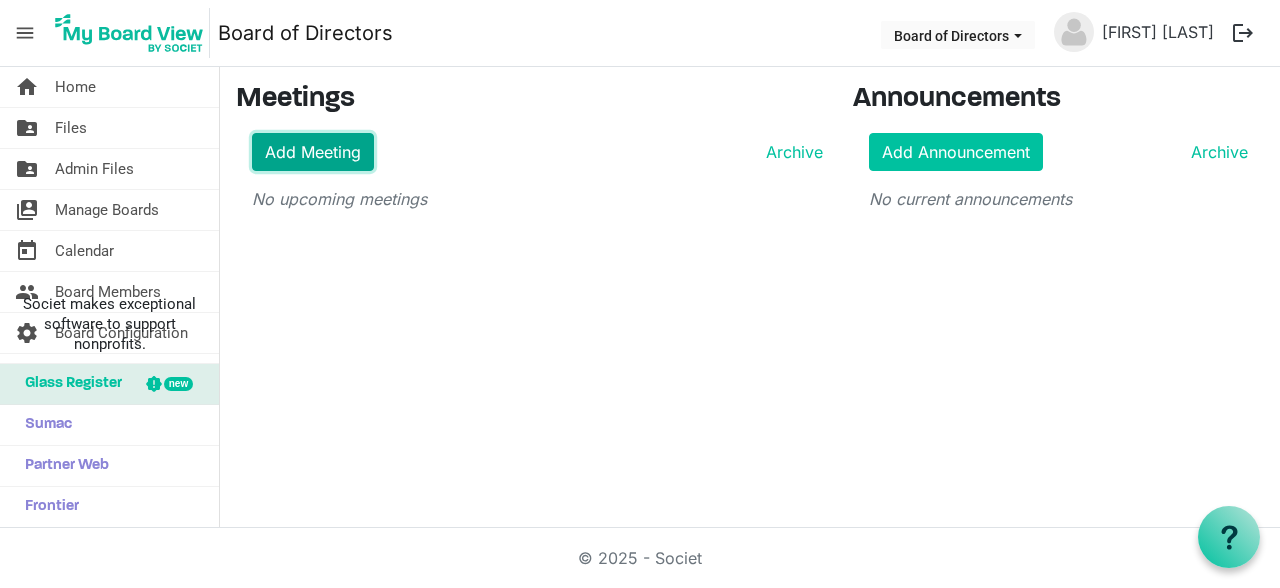 click on "Add Meeting" at bounding box center (313, 152) 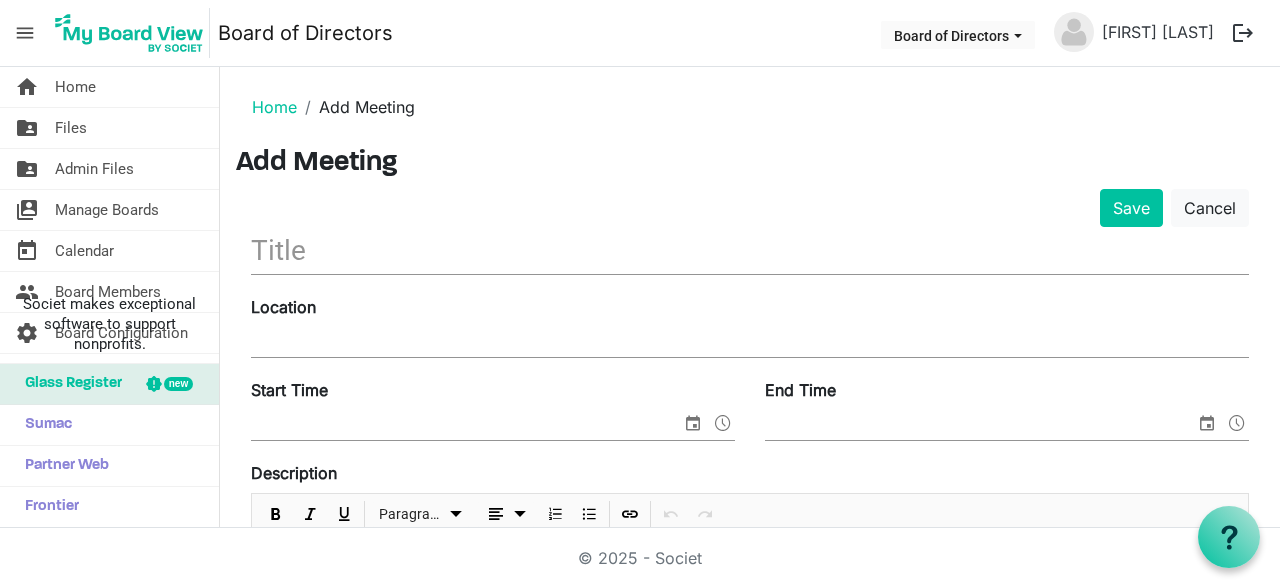 scroll, scrollTop: 0, scrollLeft: 0, axis: both 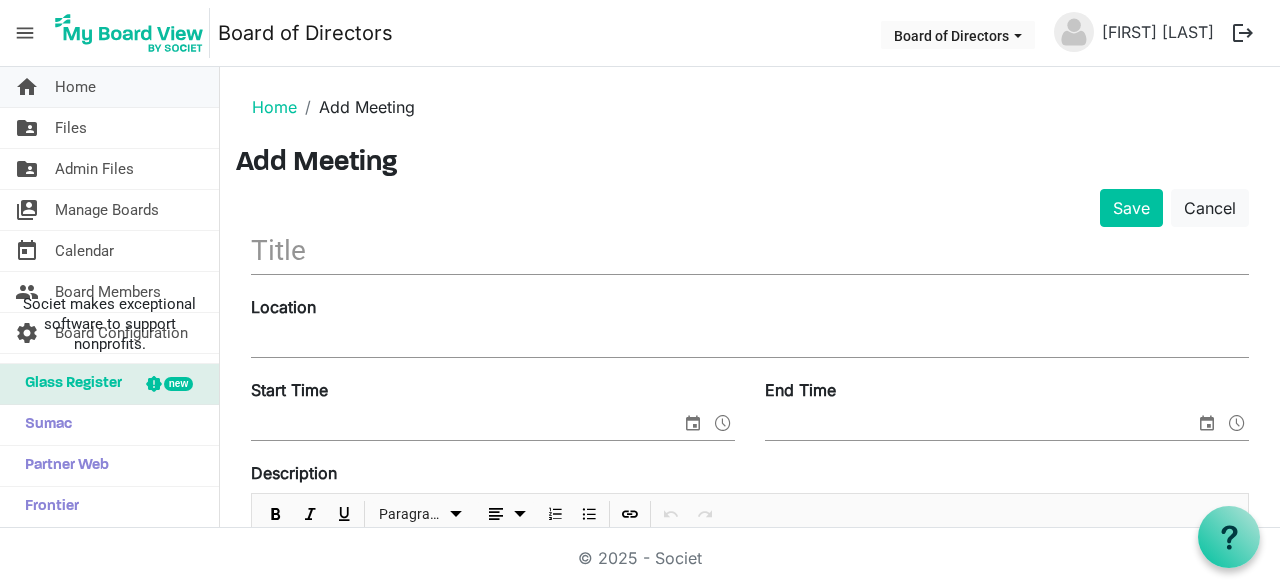 click on "Home" at bounding box center (75, 87) 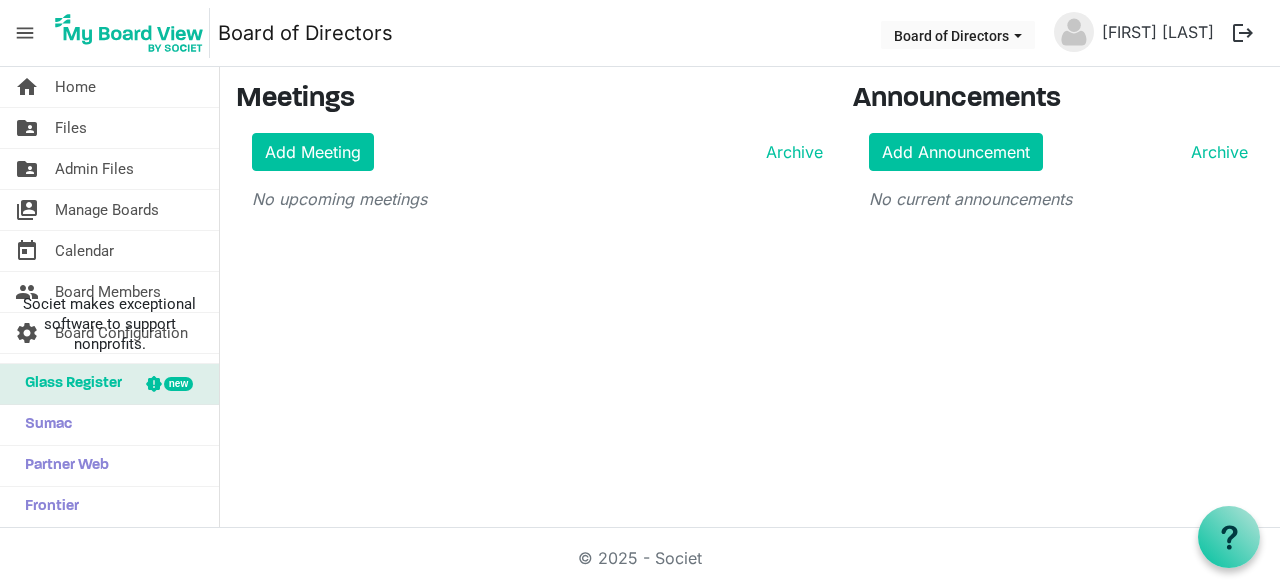 scroll, scrollTop: 0, scrollLeft: 0, axis: both 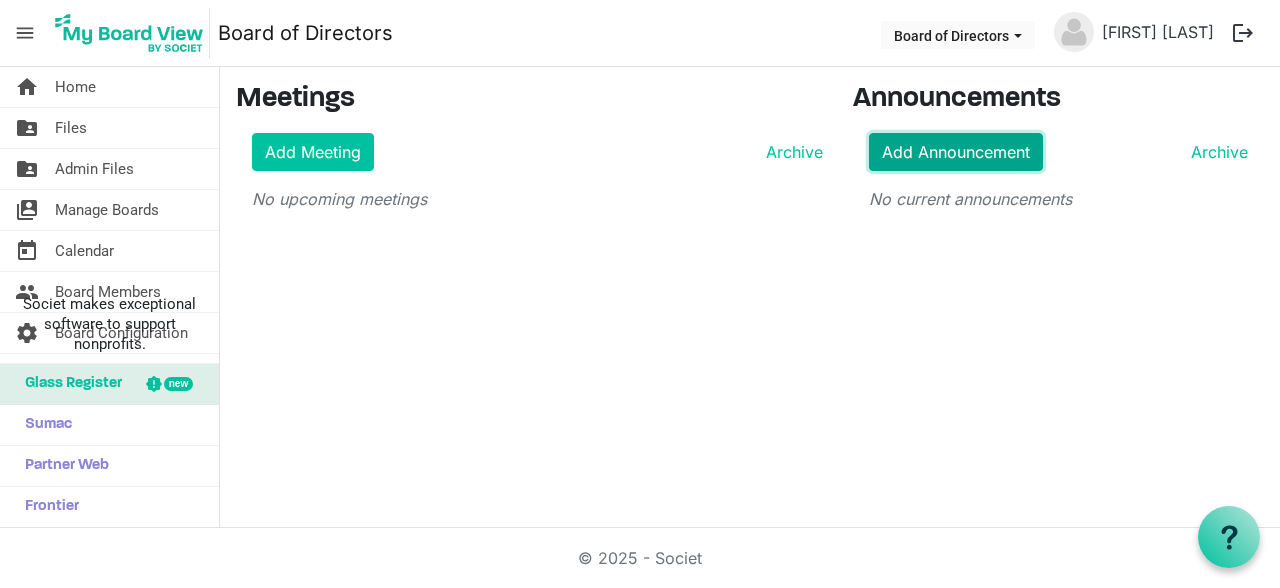 click on "Add Announcement" at bounding box center (956, 152) 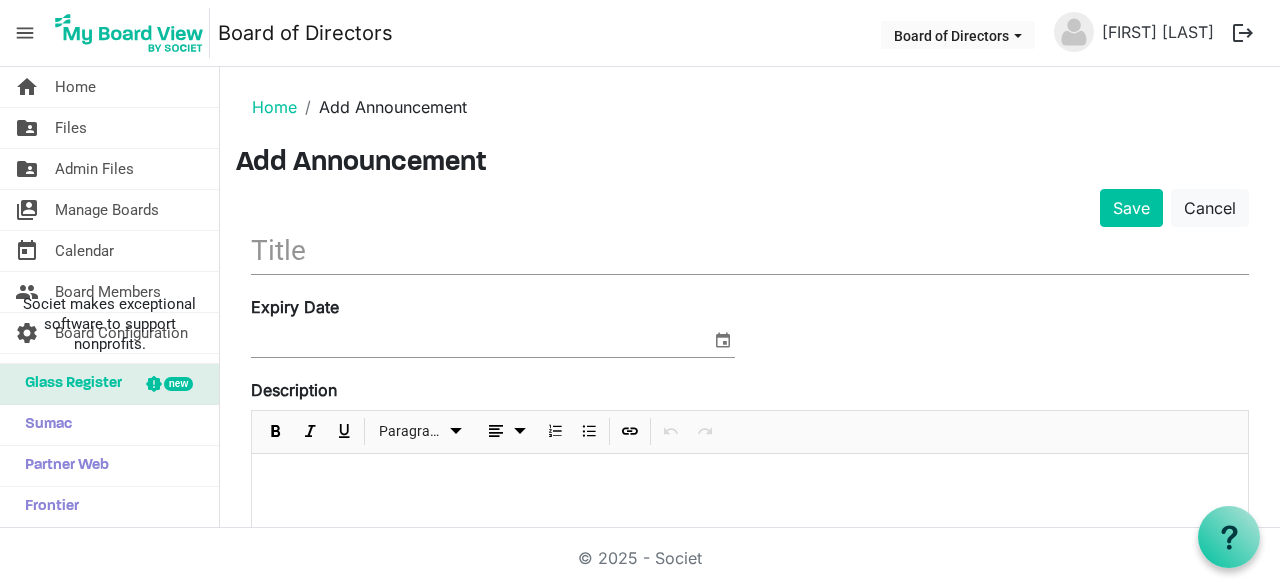 scroll, scrollTop: 0, scrollLeft: 0, axis: both 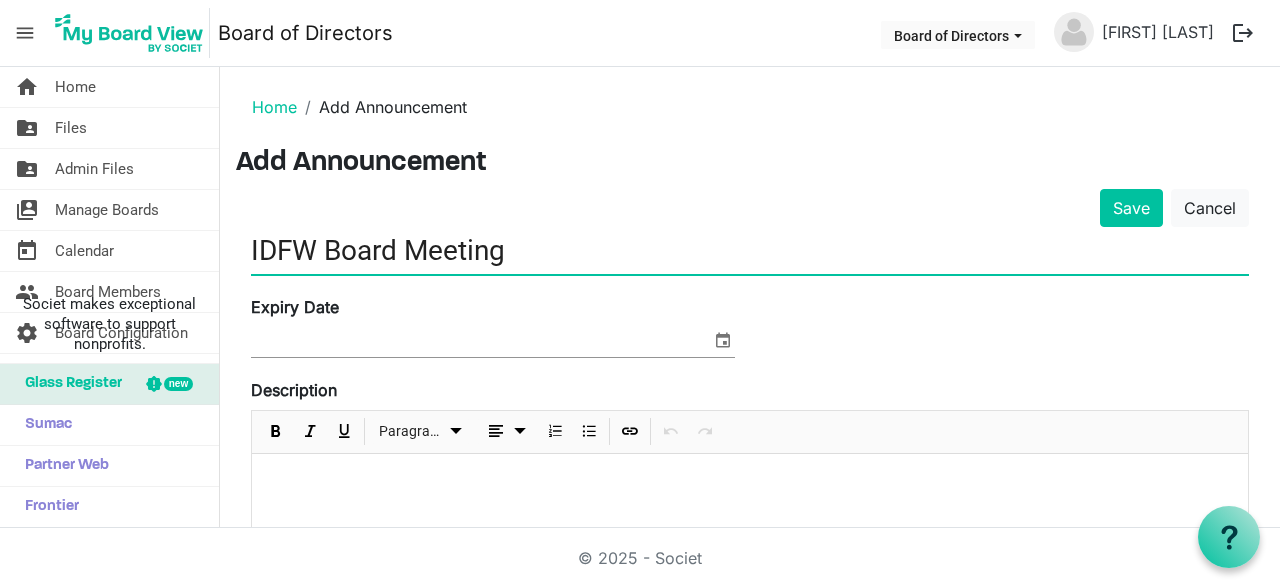 type on "IDFW Board Meeting" 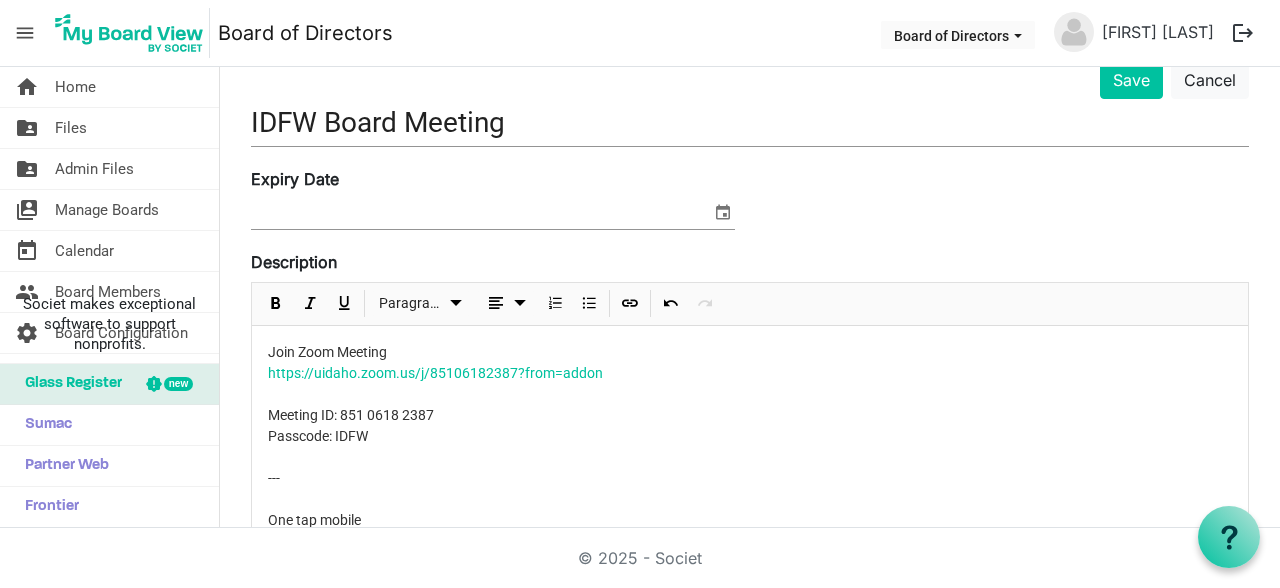 scroll, scrollTop: 132, scrollLeft: 0, axis: vertical 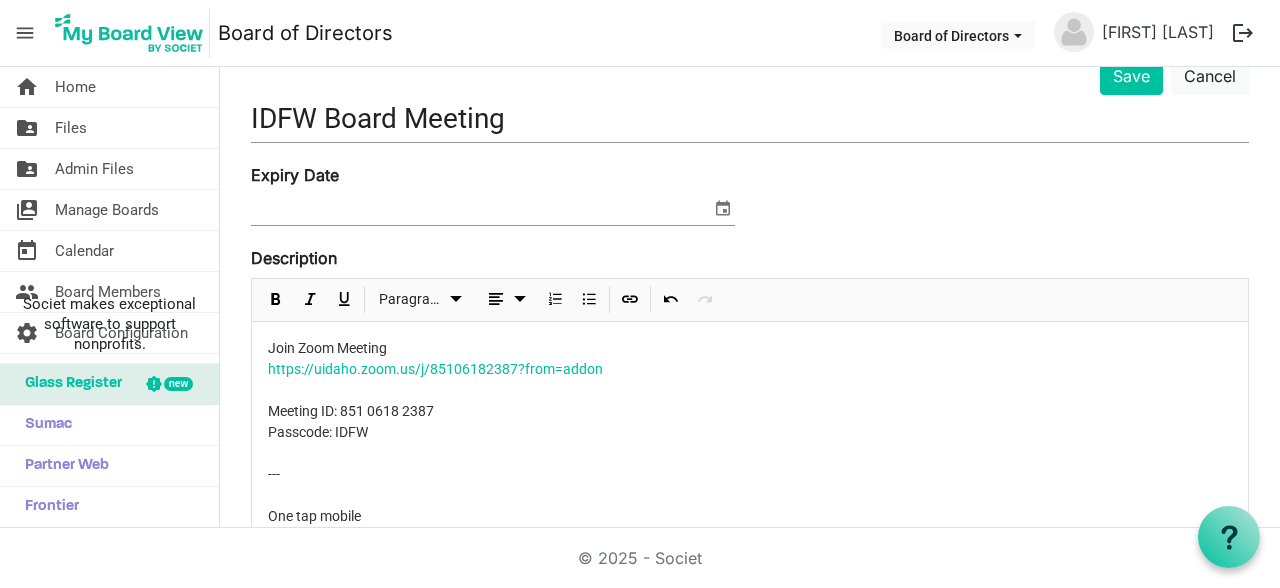 click on "Join Zoom Meeting https://uidaho.zoom.us/j/85106182387?from=addon Meeting ID: 851 0618 2387 Passcode: IDFW --- One tap mobile +17193594580" at bounding box center (435, 442) 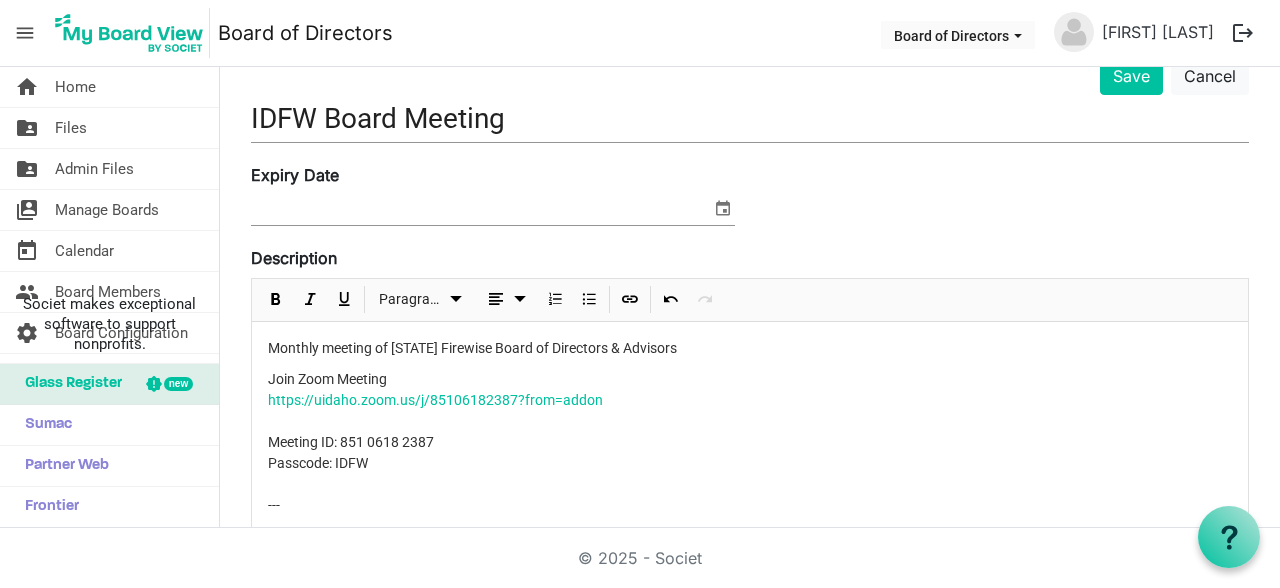 click on "Join Zoom Meeting https://uidaho.zoom.us/j/85106182387?from=addon Meeting ID: 851 0618 2387 Passcode: IDFW --- One tap mobile +17193594580" at bounding box center (750, 474) 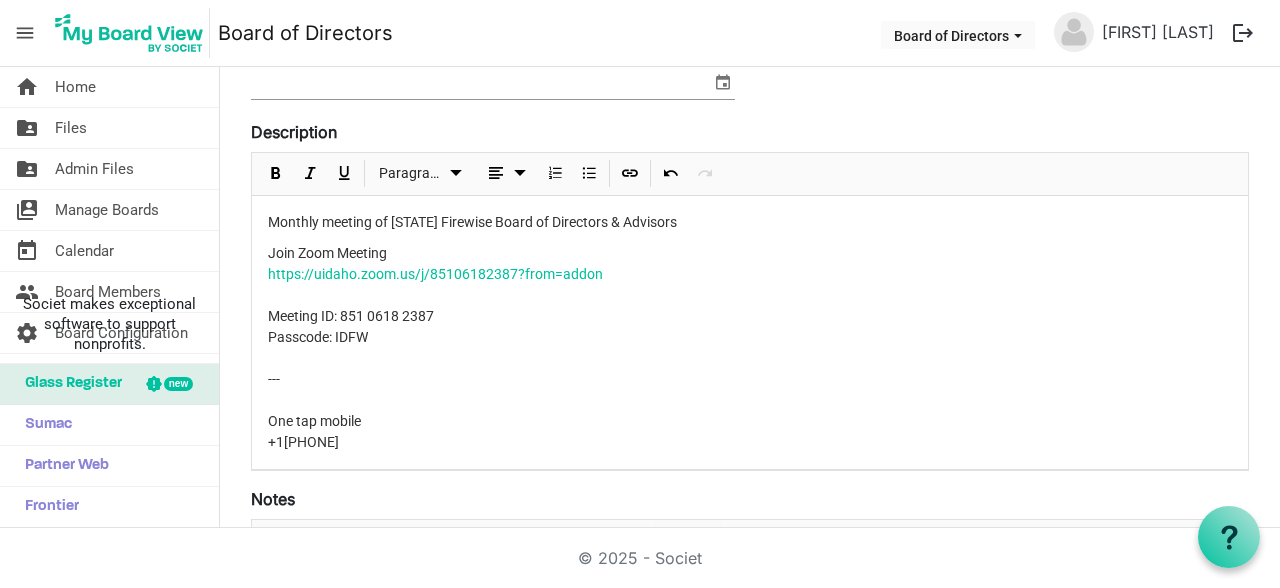 scroll, scrollTop: 260, scrollLeft: 0, axis: vertical 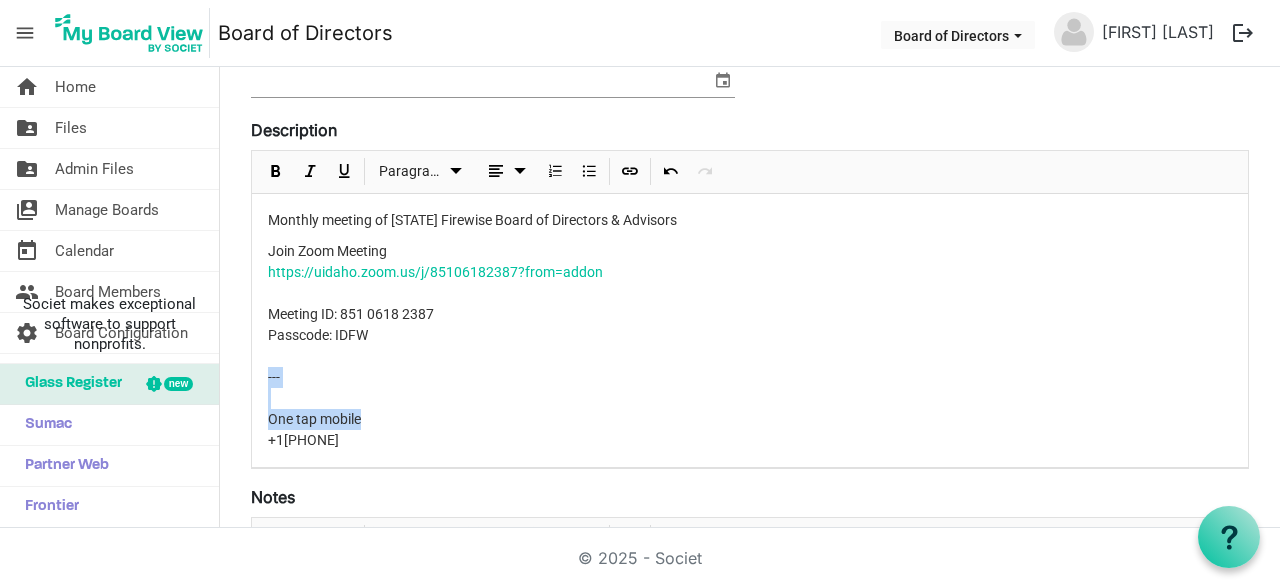 drag, startPoint x: 365, startPoint y: 419, endPoint x: 265, endPoint y: 374, distance: 109.65856 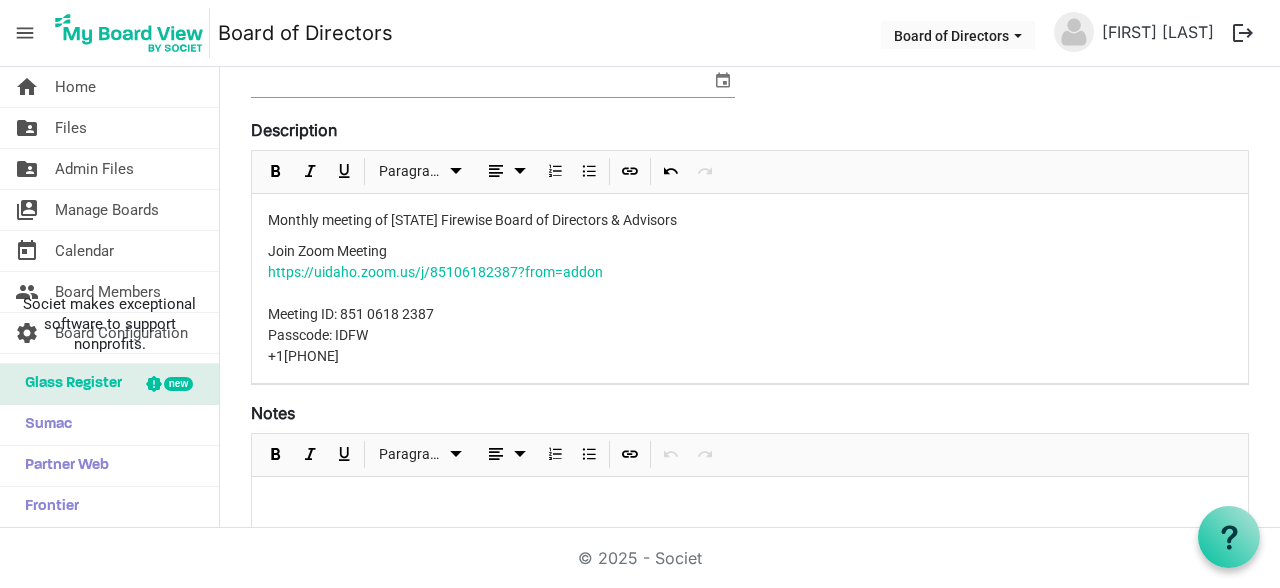 click on "Join Zoom Meeting https://uidaho.zoom.us/j/85106182387?from=addon Meeting ID: 851 0618 2387 Passcode: IDFW +17193594580" at bounding box center [435, 303] 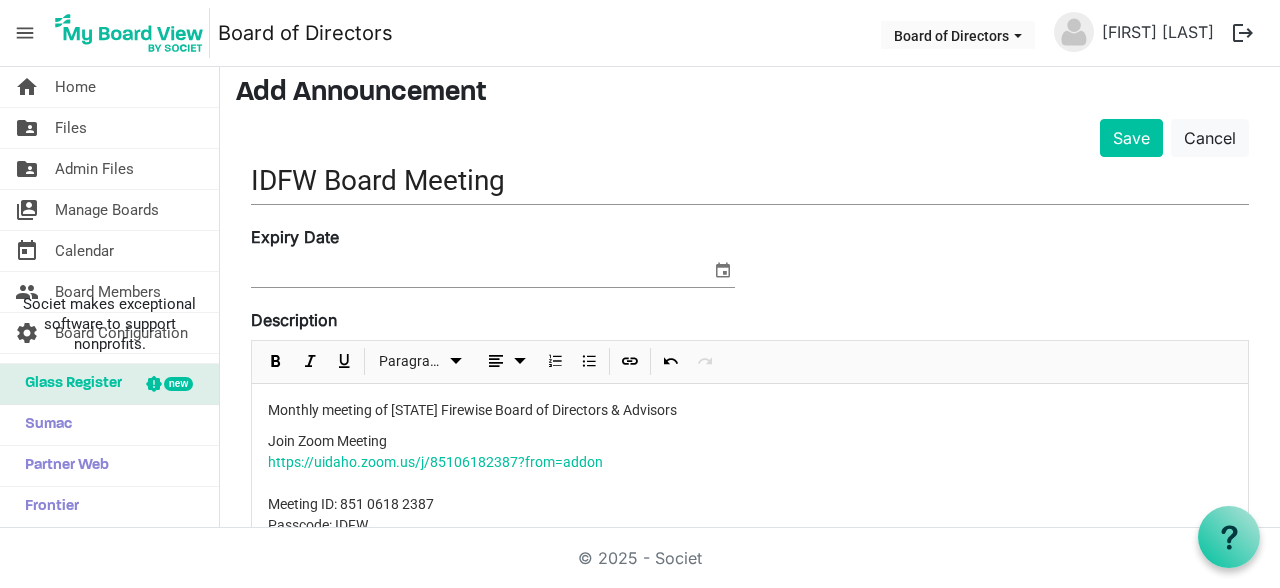 scroll, scrollTop: 0, scrollLeft: 0, axis: both 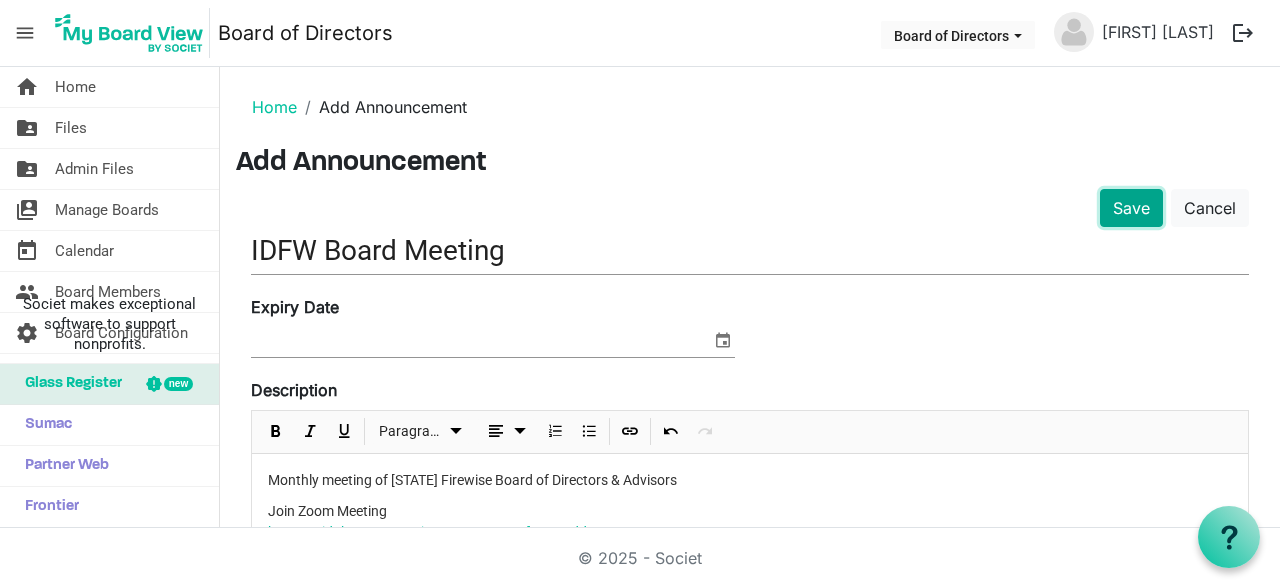 click on "Save" at bounding box center (1131, 208) 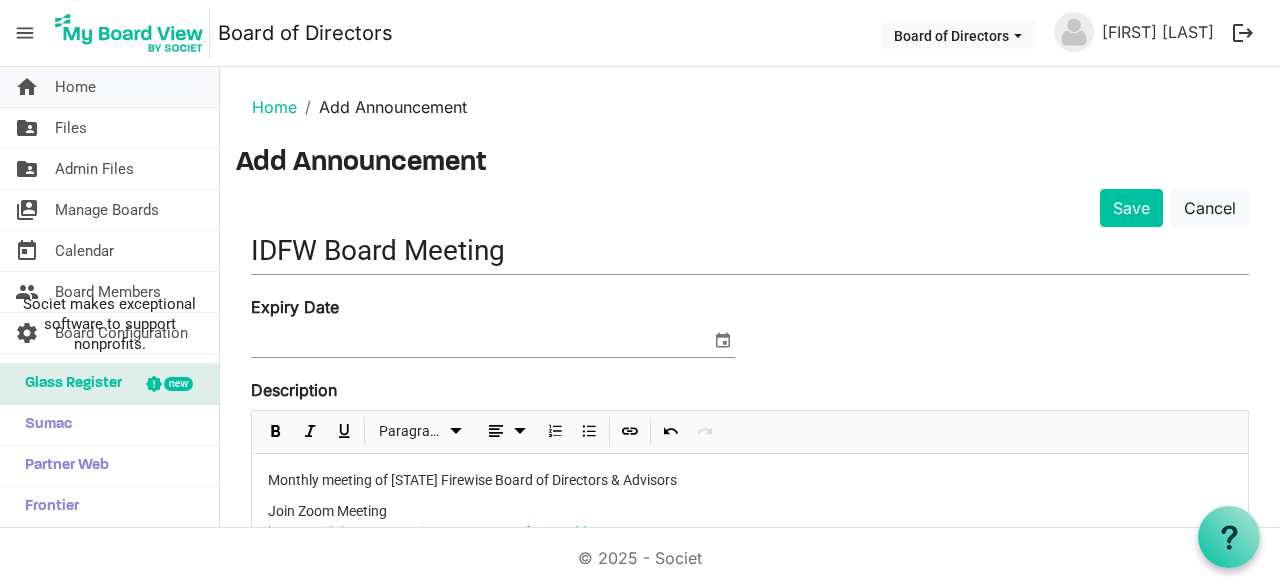 click on "home
Home" at bounding box center (109, 87) 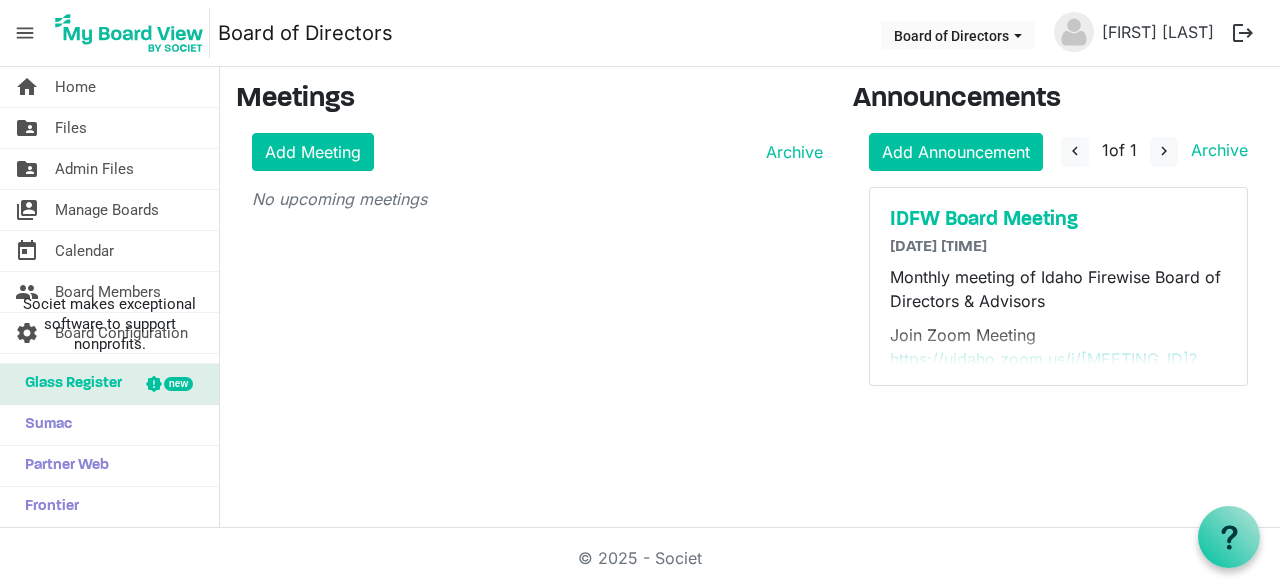 scroll, scrollTop: 0, scrollLeft: 0, axis: both 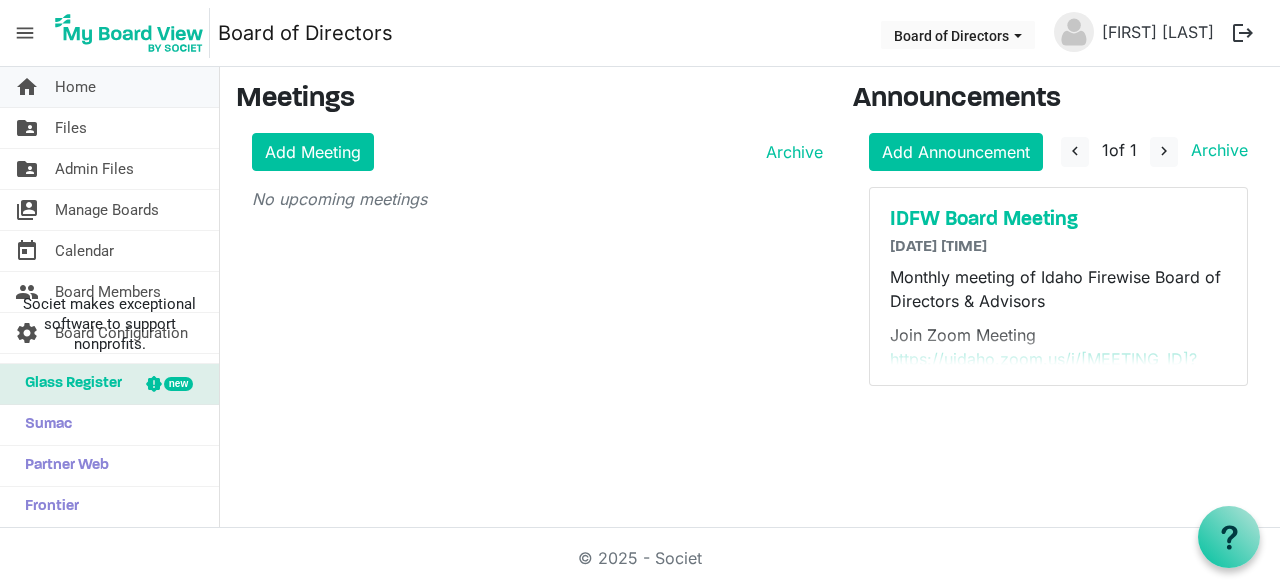 click on "Home" at bounding box center (75, 87) 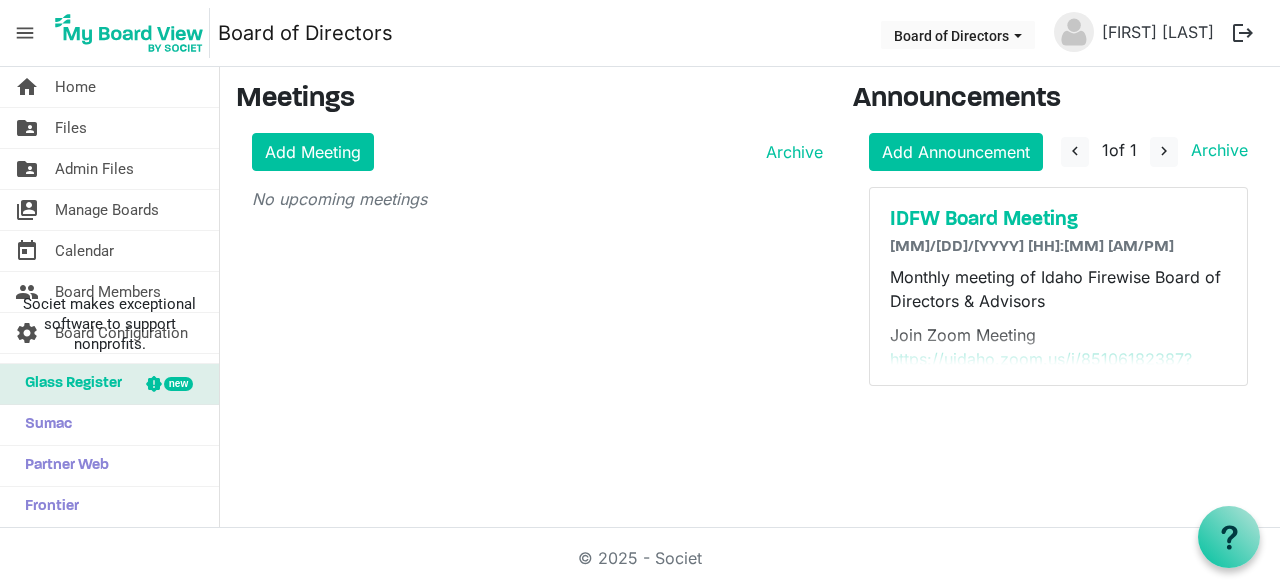scroll, scrollTop: 0, scrollLeft: 0, axis: both 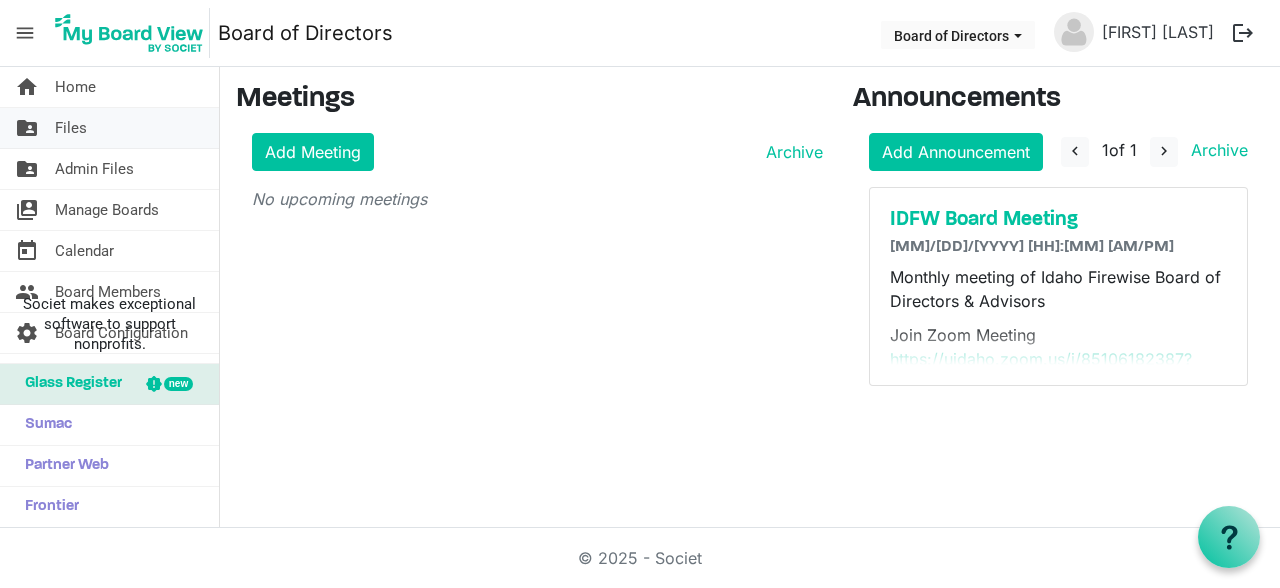 click on "folder_shared
Files" at bounding box center [109, 128] 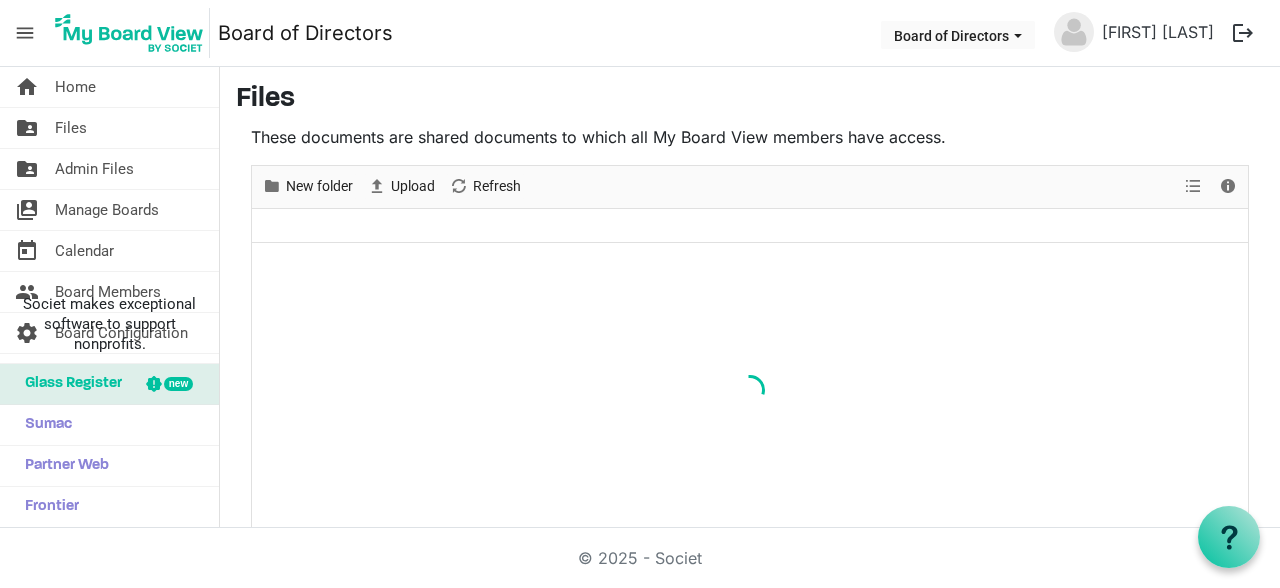 scroll, scrollTop: 0, scrollLeft: 0, axis: both 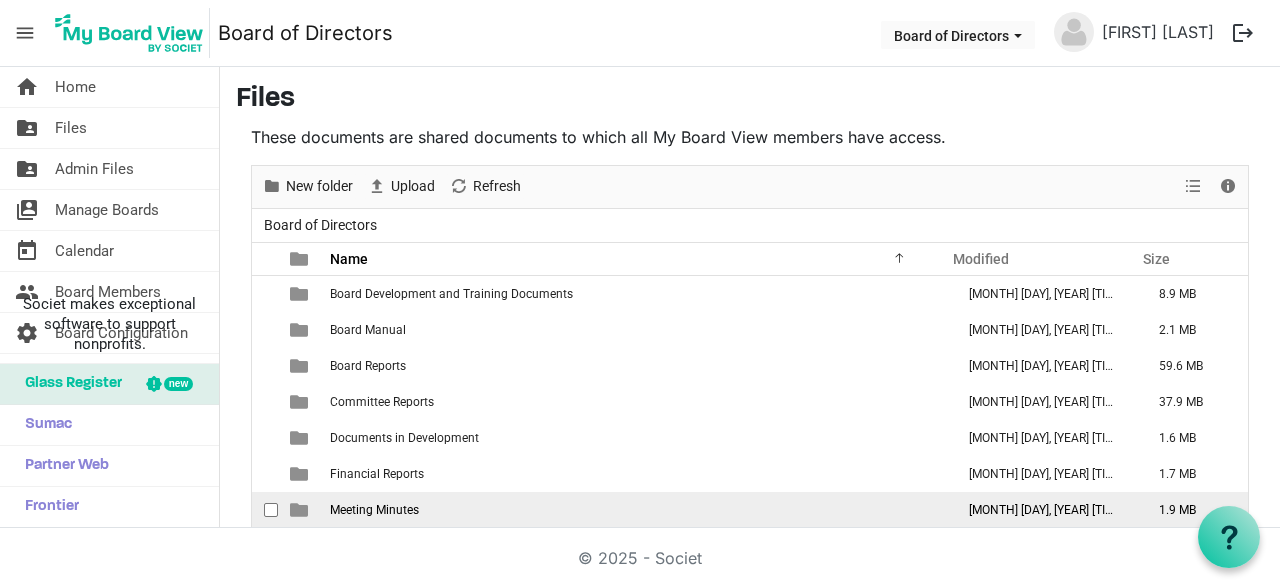 click on "Meeting Minutes" at bounding box center [636, 510] 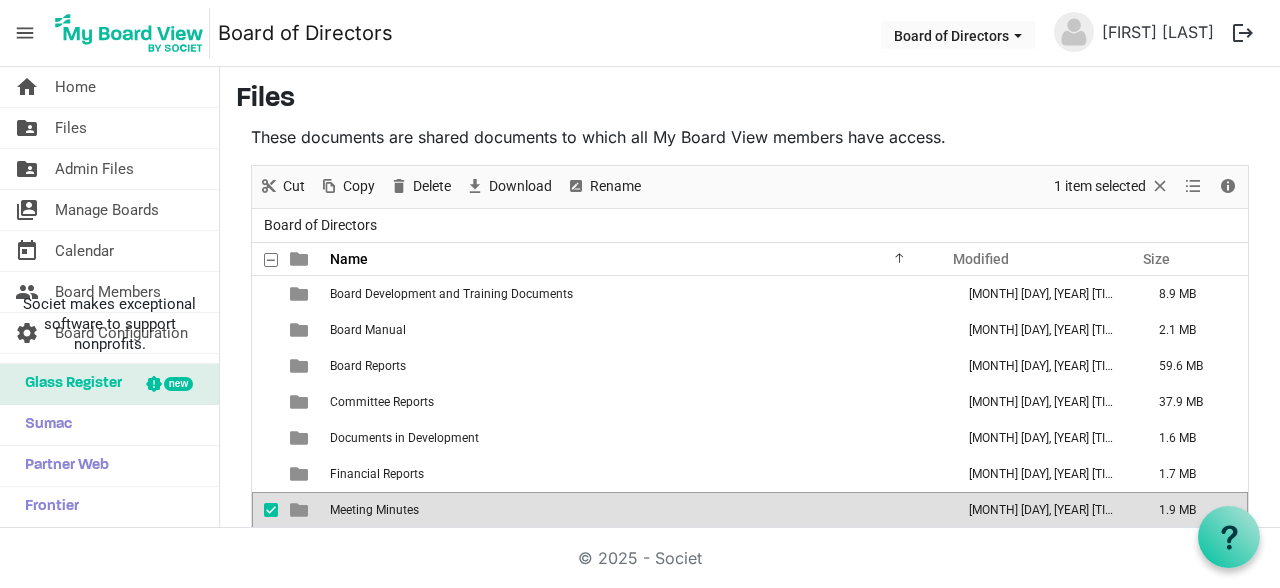 click on "Meeting Minutes" at bounding box center [636, 510] 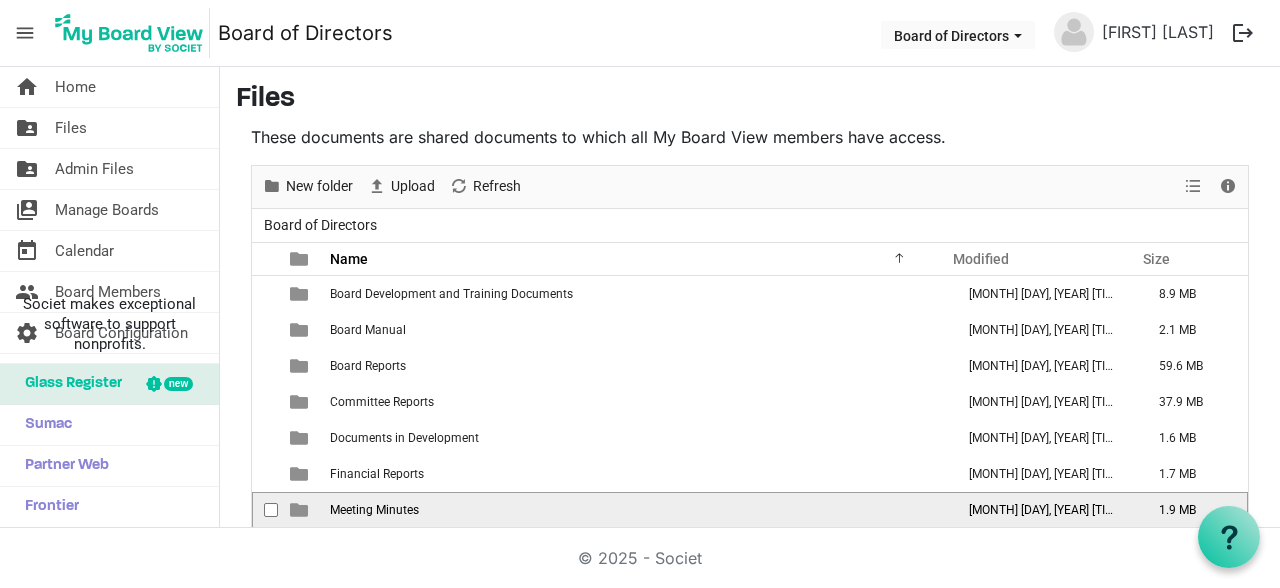 click on "Meeting Minutes" at bounding box center [636, 510] 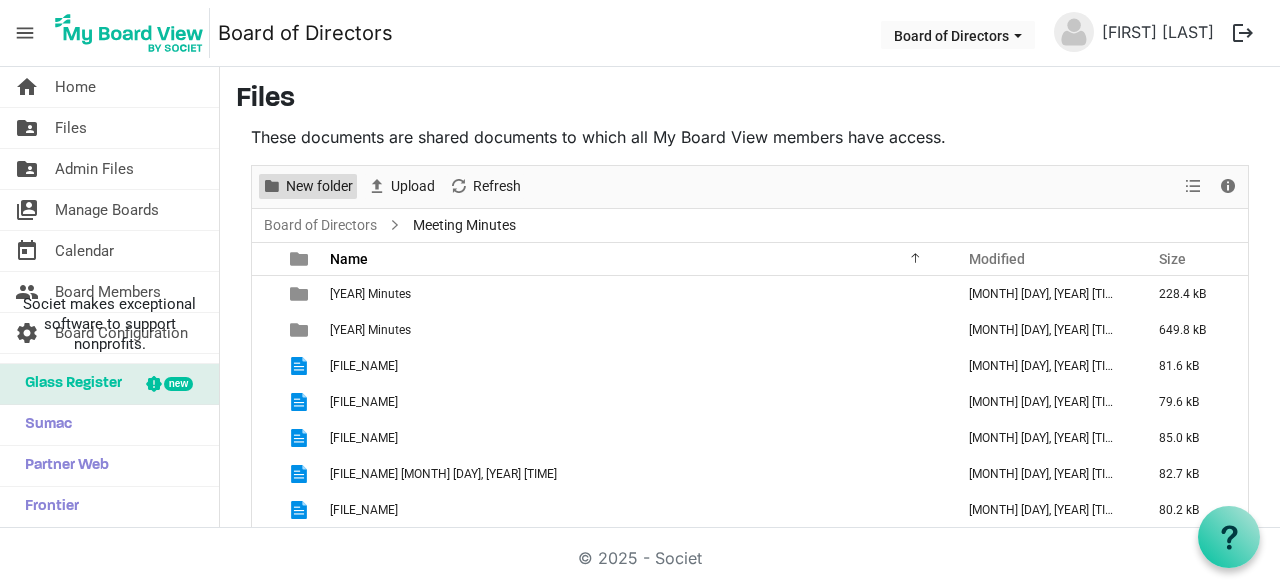 click on "New folder" at bounding box center [319, 186] 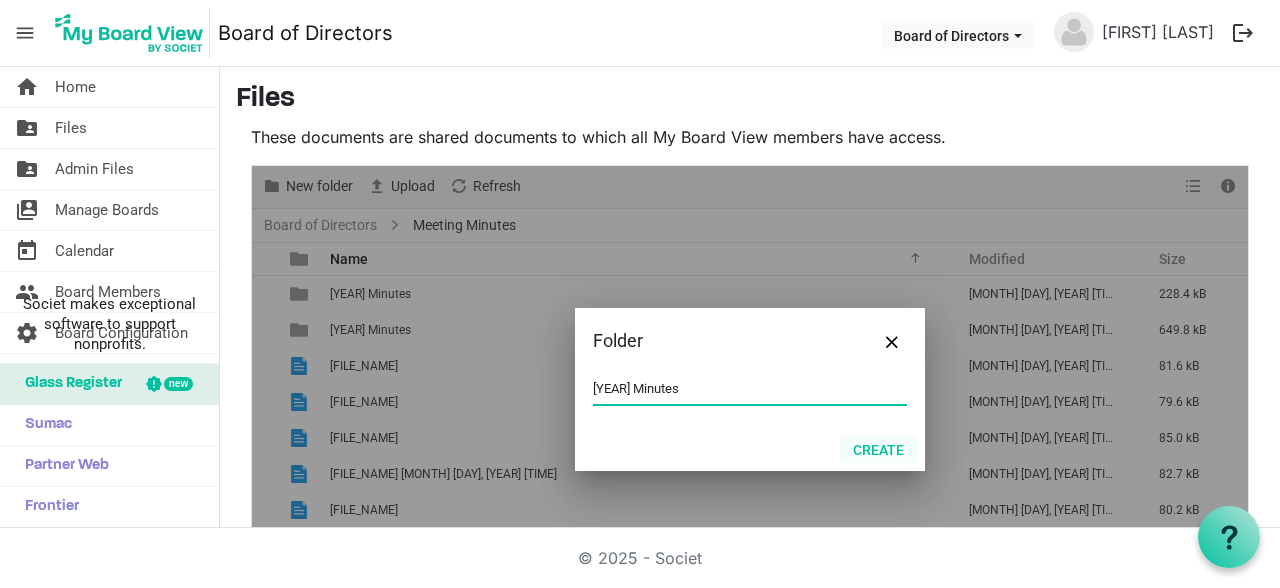 type on "2025 Minutes" 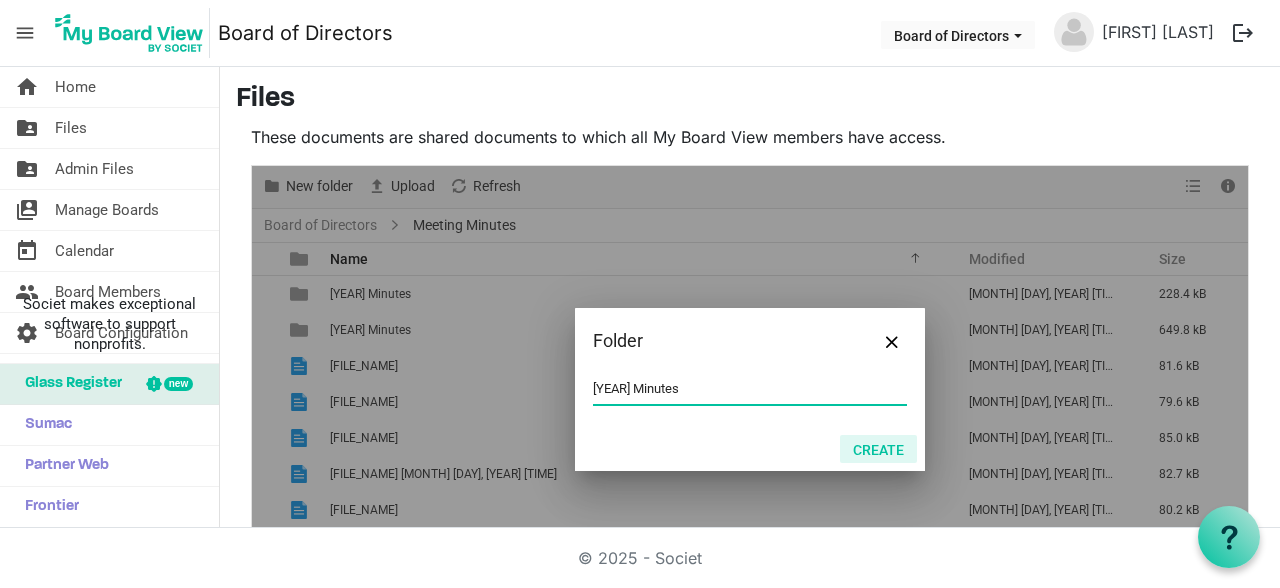 click on "Create" at bounding box center (878, 449) 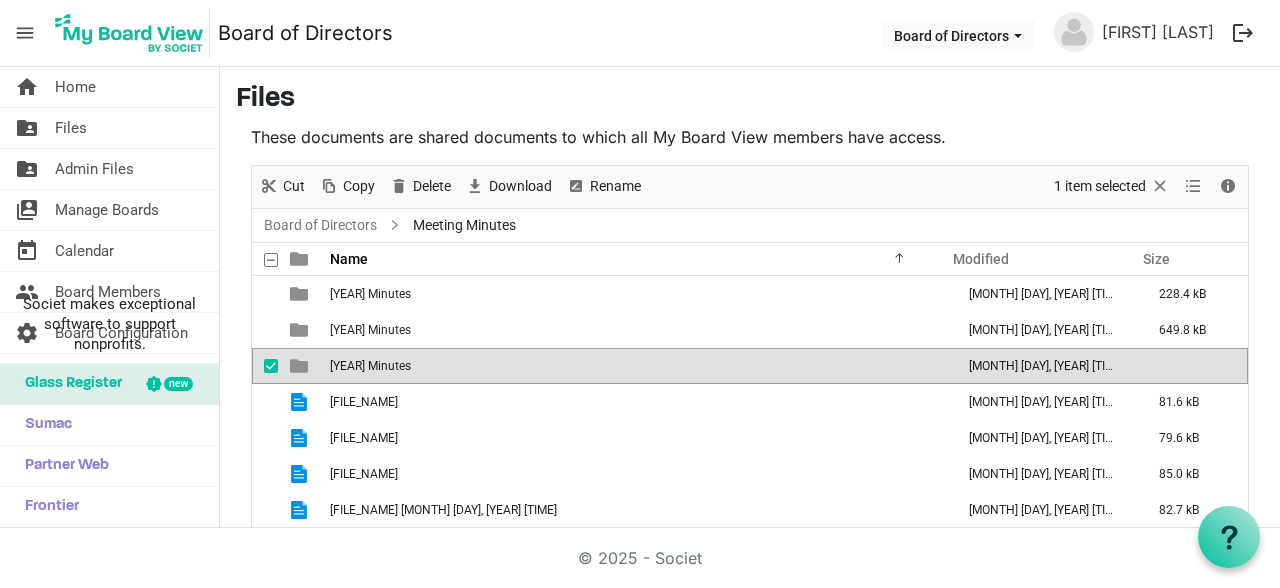 scroll, scrollTop: 22, scrollLeft: 0, axis: vertical 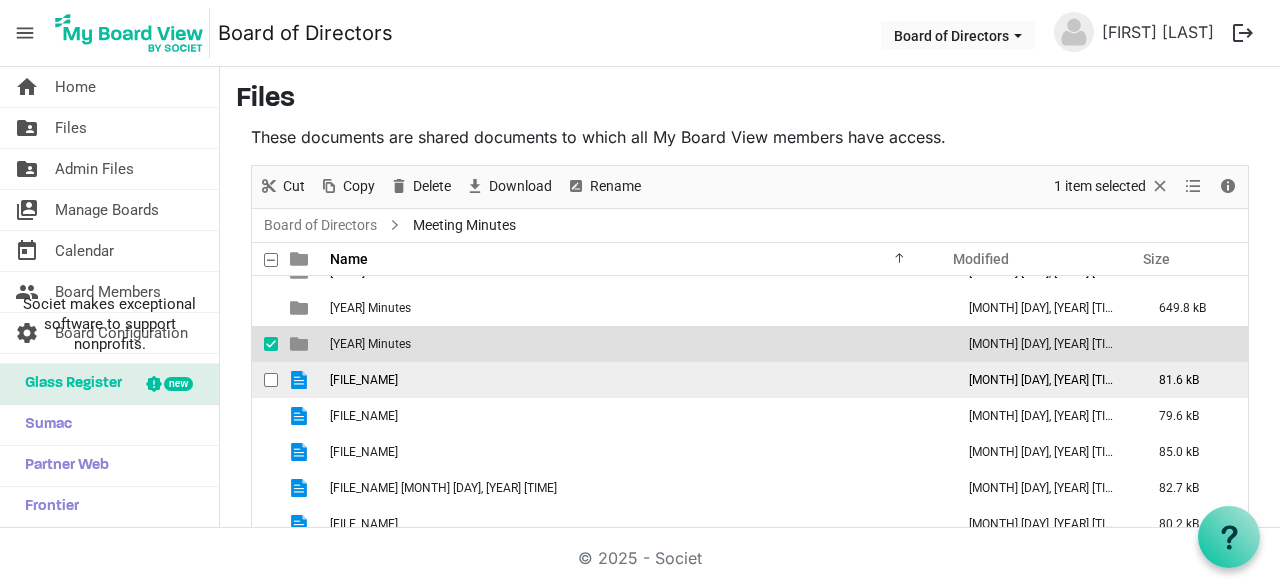 click on "IDFW BOARD MINUTES 010825.docx" at bounding box center [364, 380] 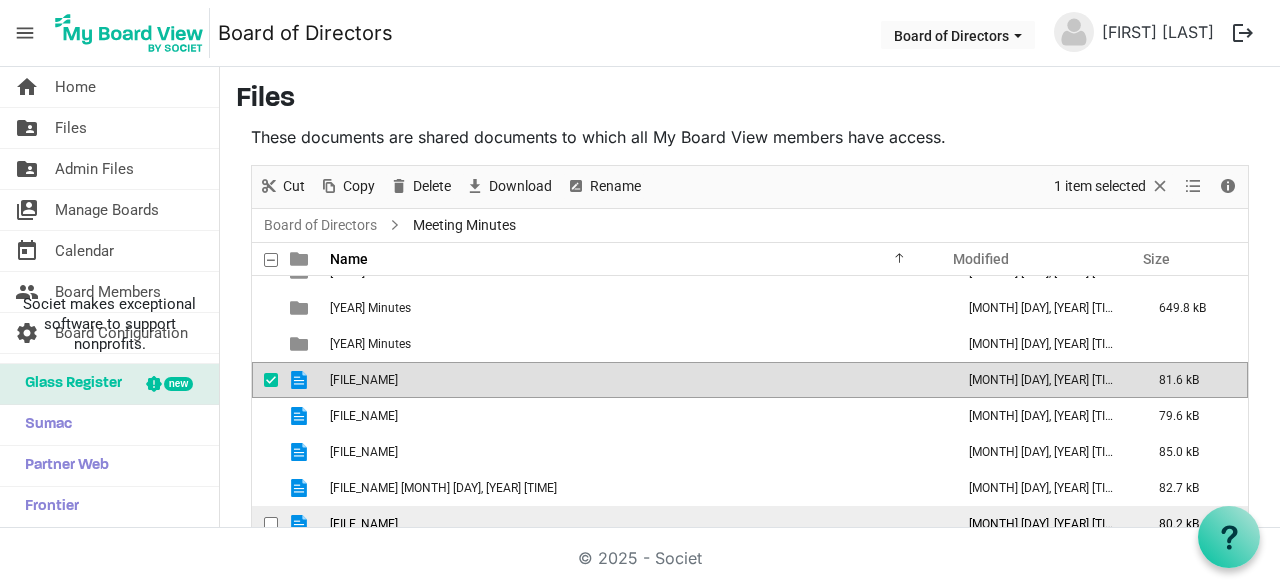 click on "IDFW BOARD MINUTES 051425.docx" at bounding box center [636, 524] 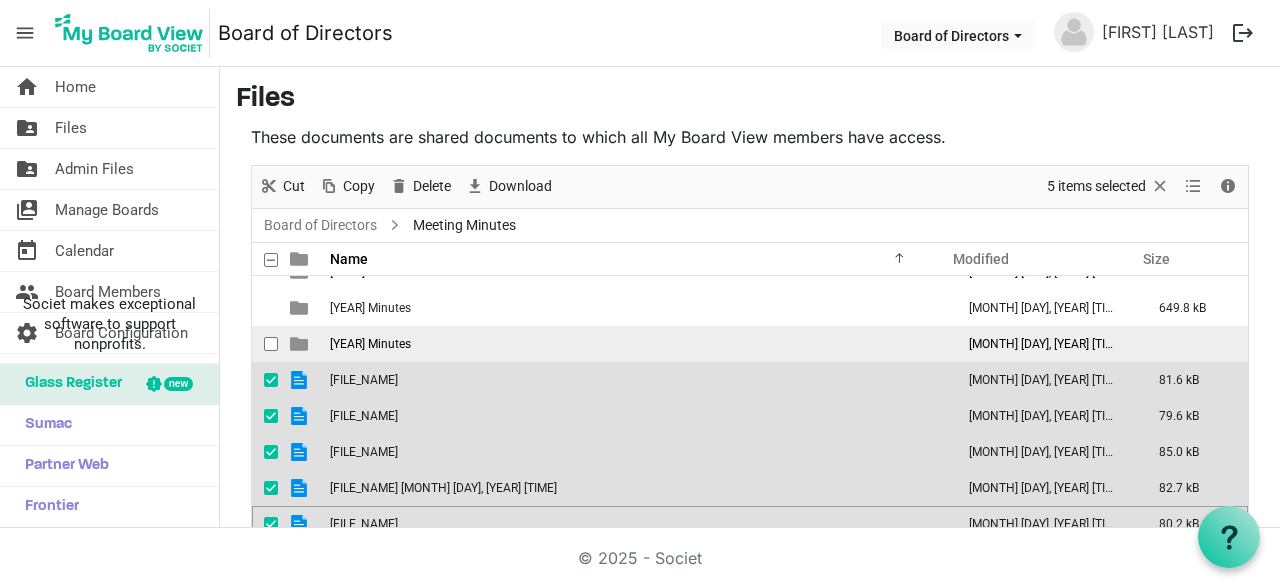 drag, startPoint x: 408, startPoint y: 379, endPoint x: 380, endPoint y: 333, distance: 53.851646 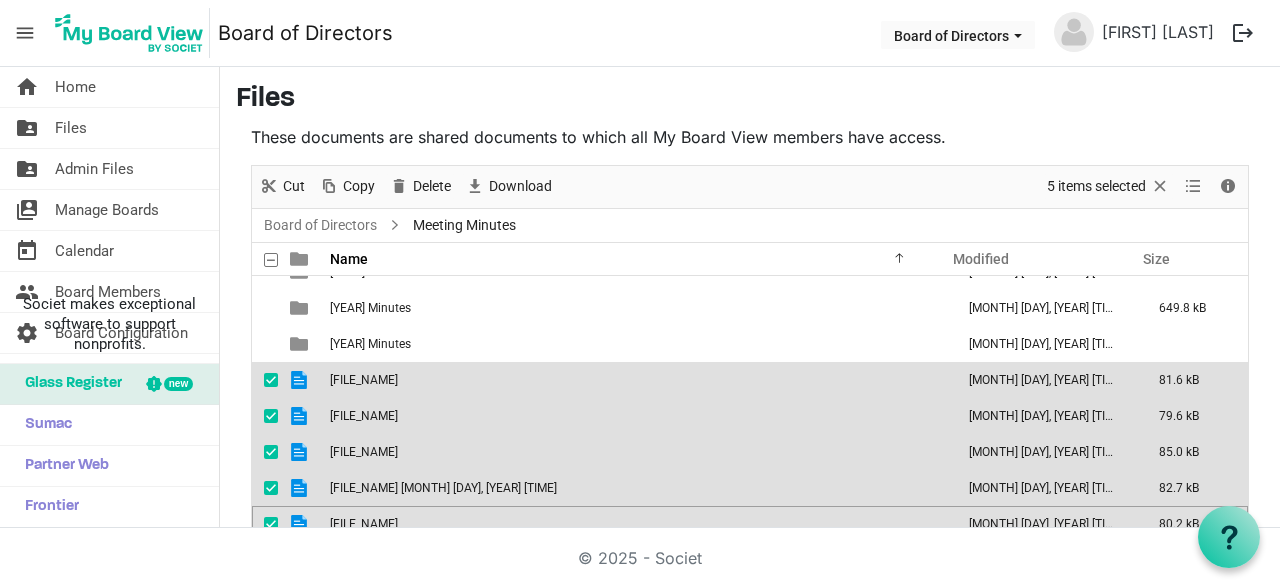 click on "IDFW BOARD MINUTES 010825.docx" at bounding box center (364, 380) 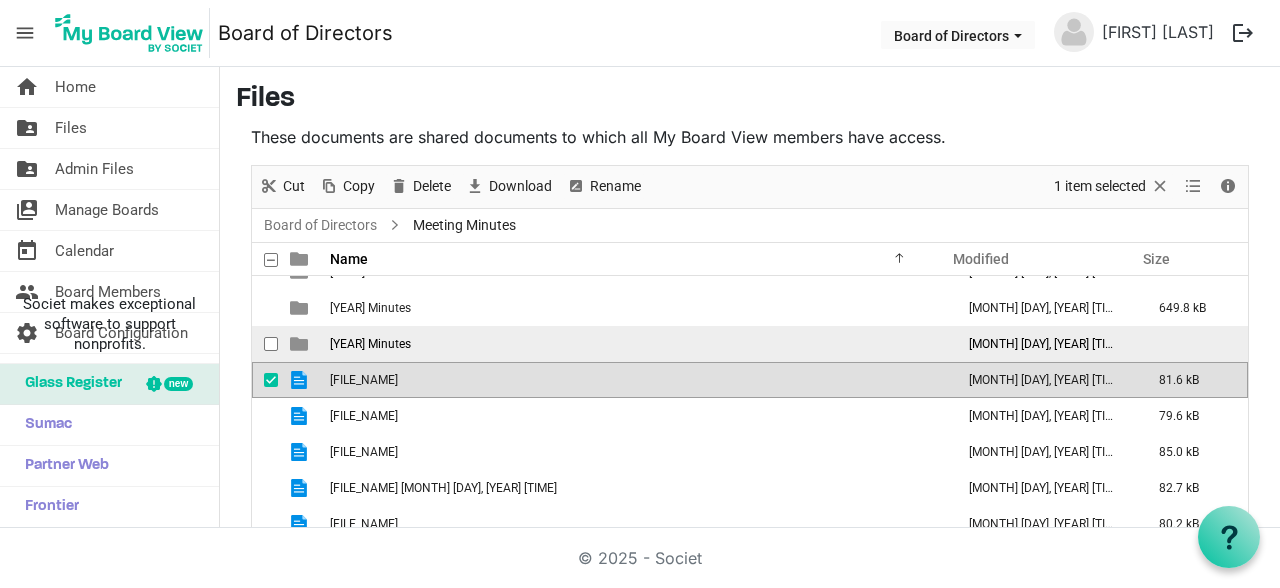 drag, startPoint x: 392, startPoint y: 382, endPoint x: 382, endPoint y: 344, distance: 39.293766 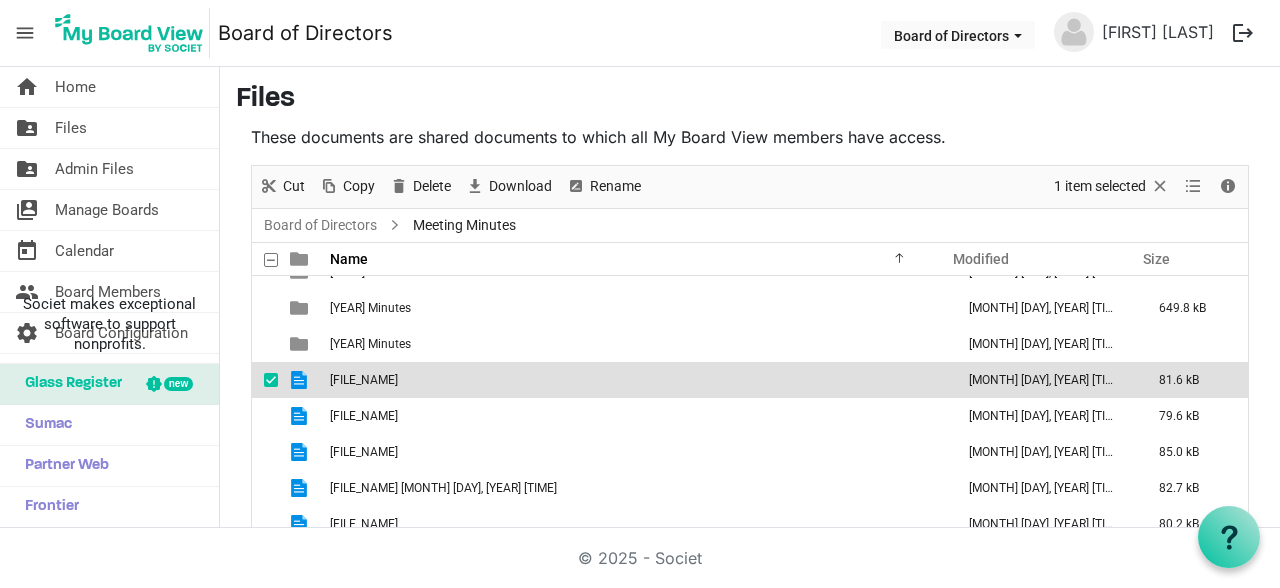 drag, startPoint x: 451, startPoint y: 381, endPoint x: 408, endPoint y: 374, distance: 43.56604 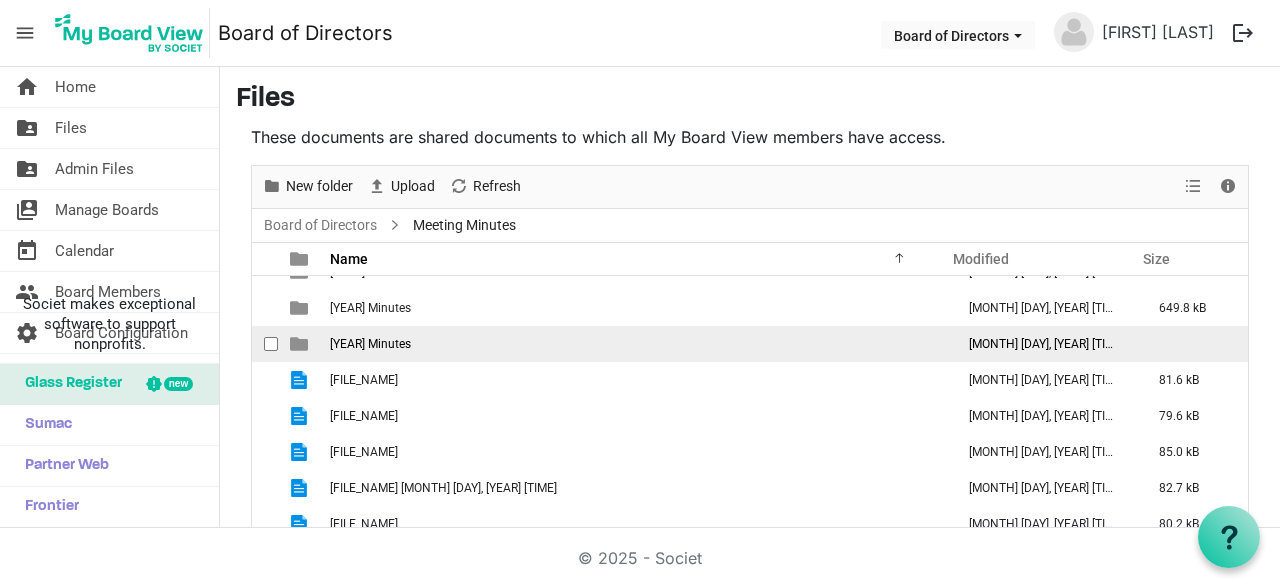 drag, startPoint x: 363, startPoint y: 383, endPoint x: 360, endPoint y: 340, distance: 43.104523 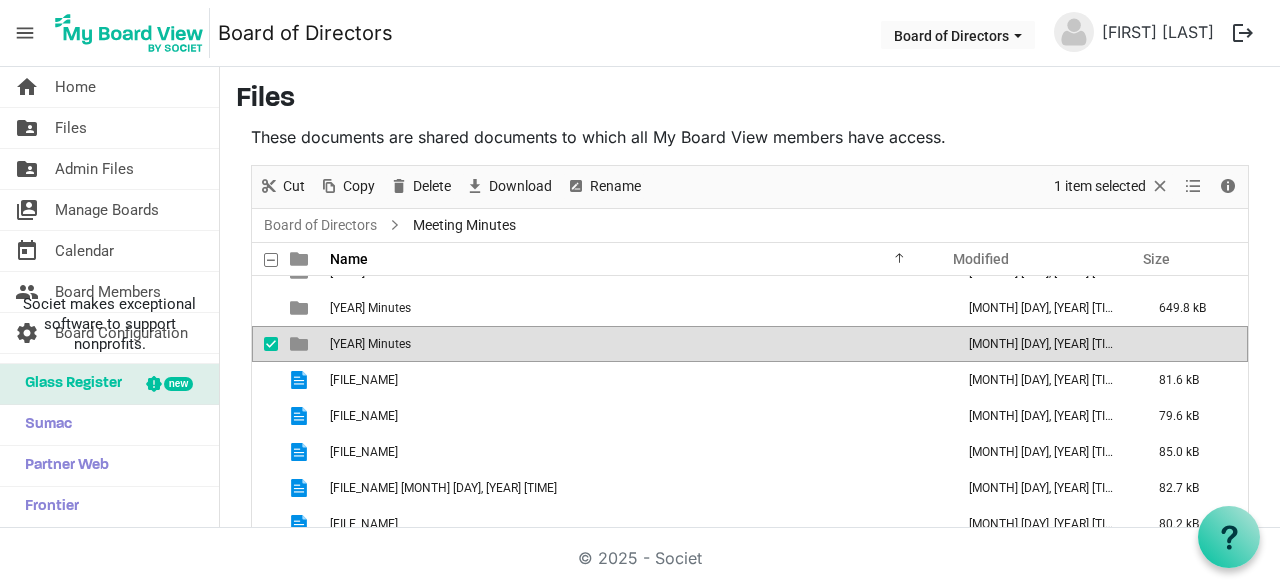 click on "[YEAR] Minutes" at bounding box center [370, 344] 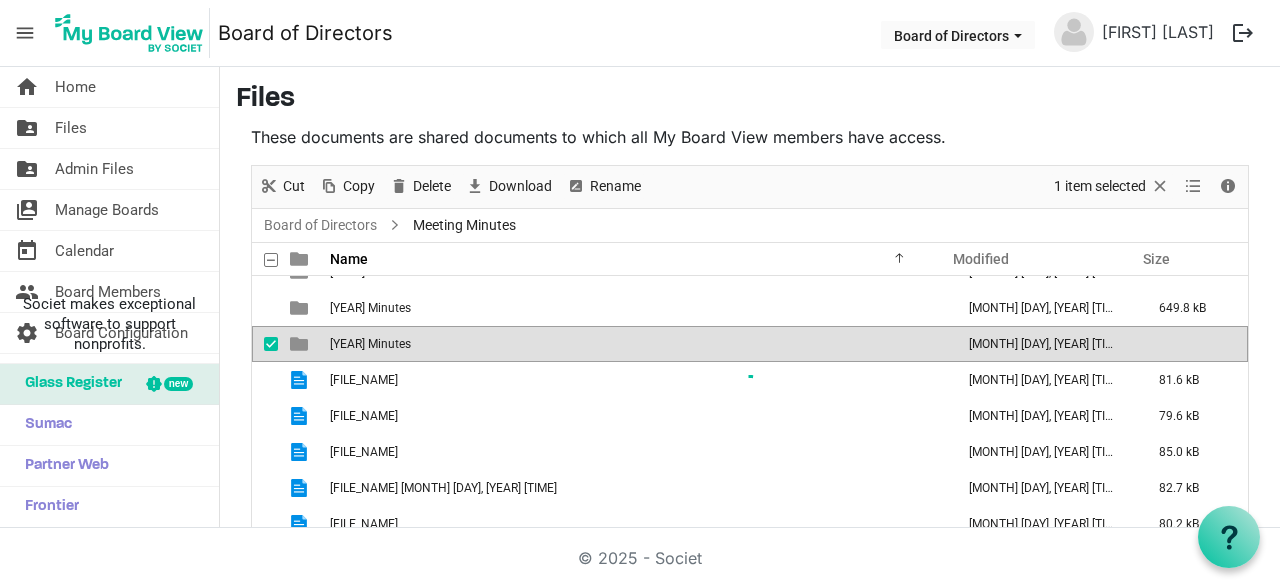 scroll, scrollTop: 0, scrollLeft: 0, axis: both 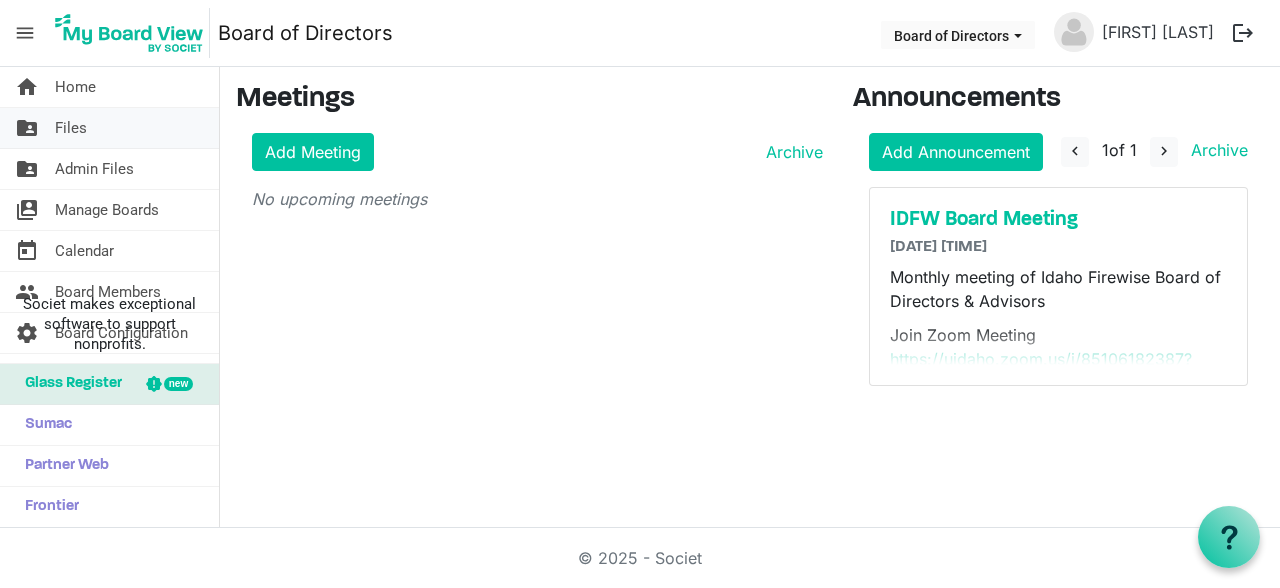 click on "folder_shared
Files" at bounding box center [109, 128] 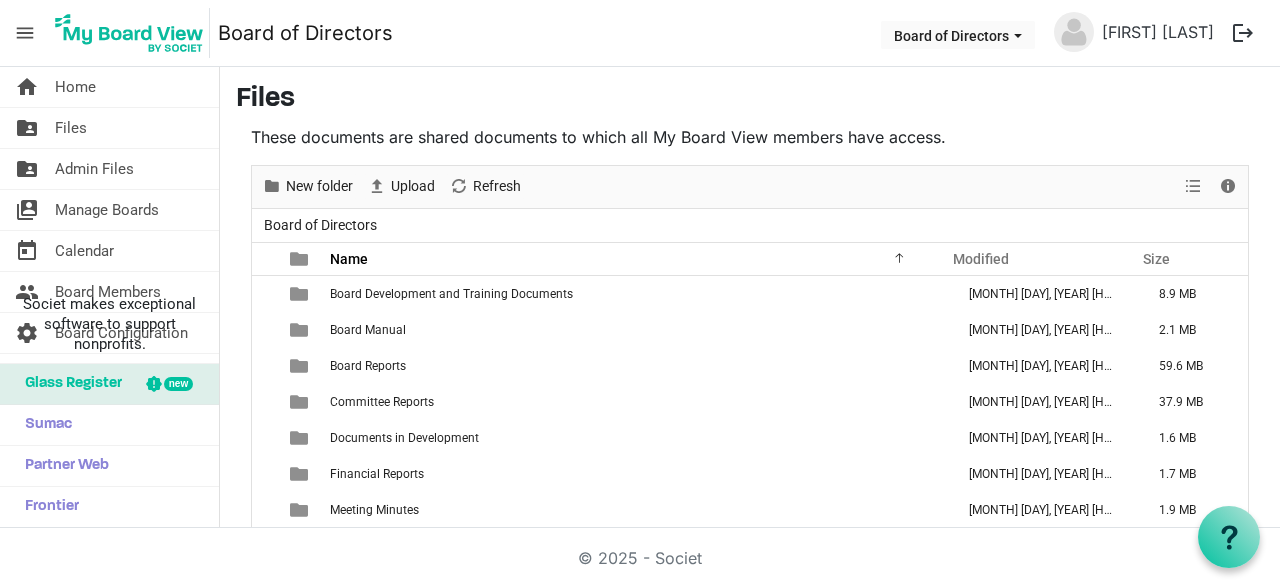 scroll, scrollTop: 0, scrollLeft: 0, axis: both 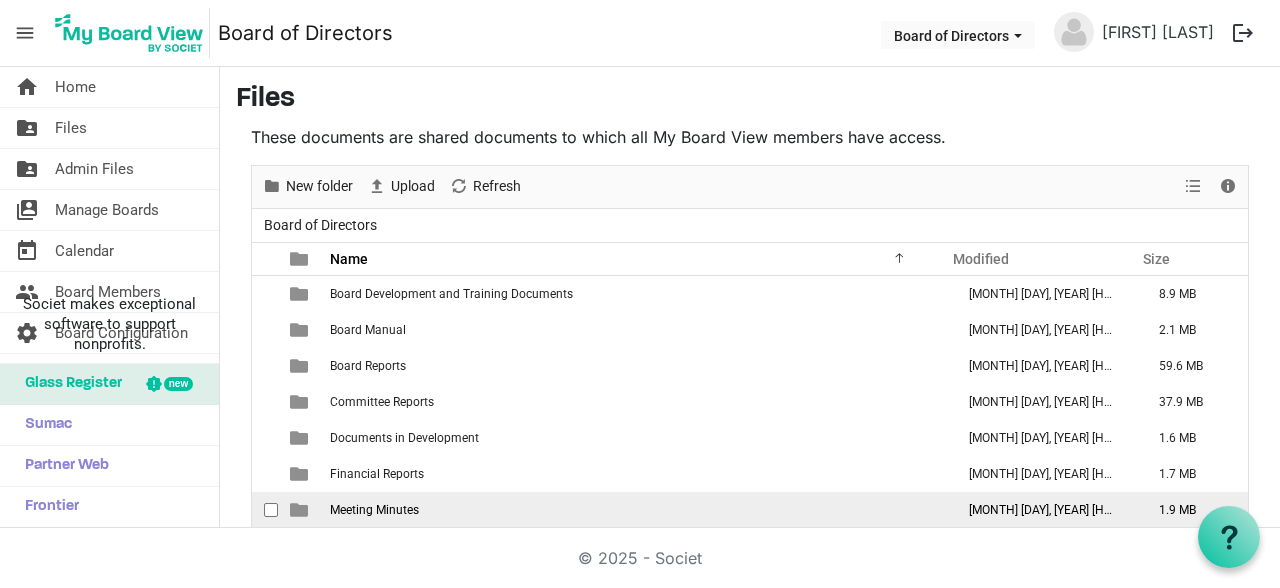 click on "Meeting Minutes" at bounding box center (636, 510) 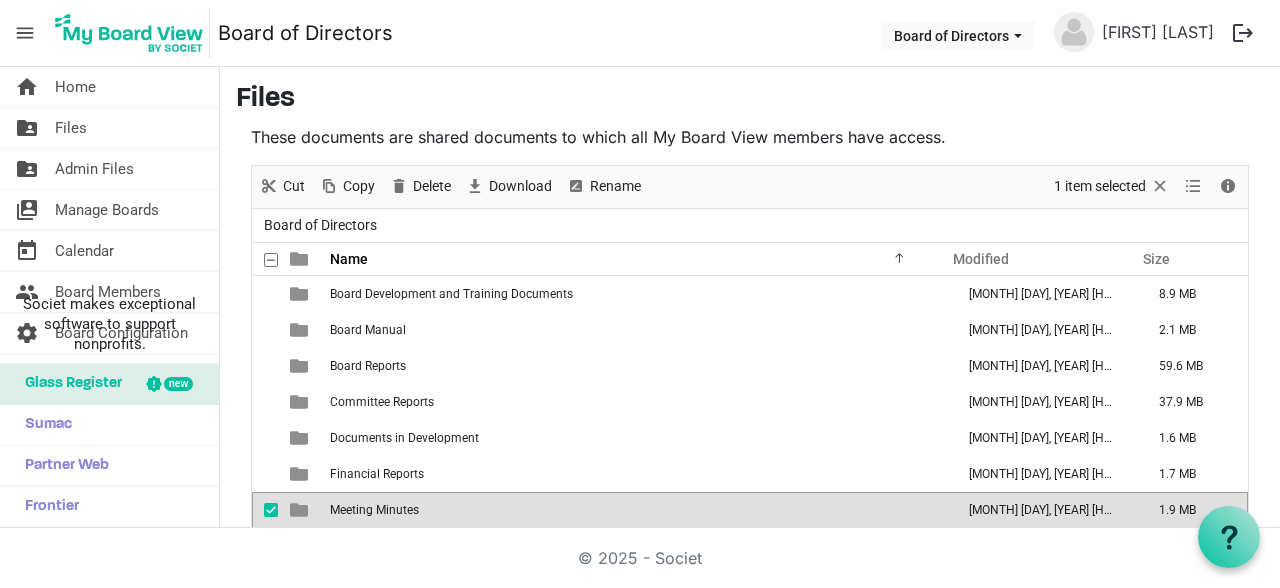 click on "Meeting Minutes" at bounding box center (636, 510) 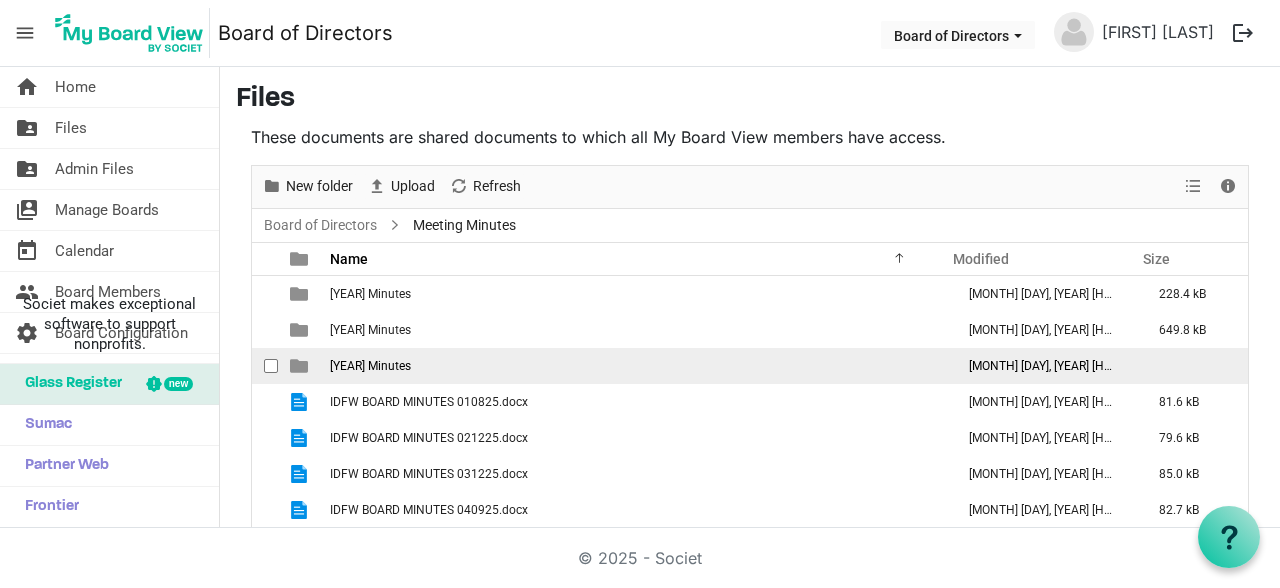drag, startPoint x: 486, startPoint y: 408, endPoint x: 412, endPoint y: 371, distance: 82.73451 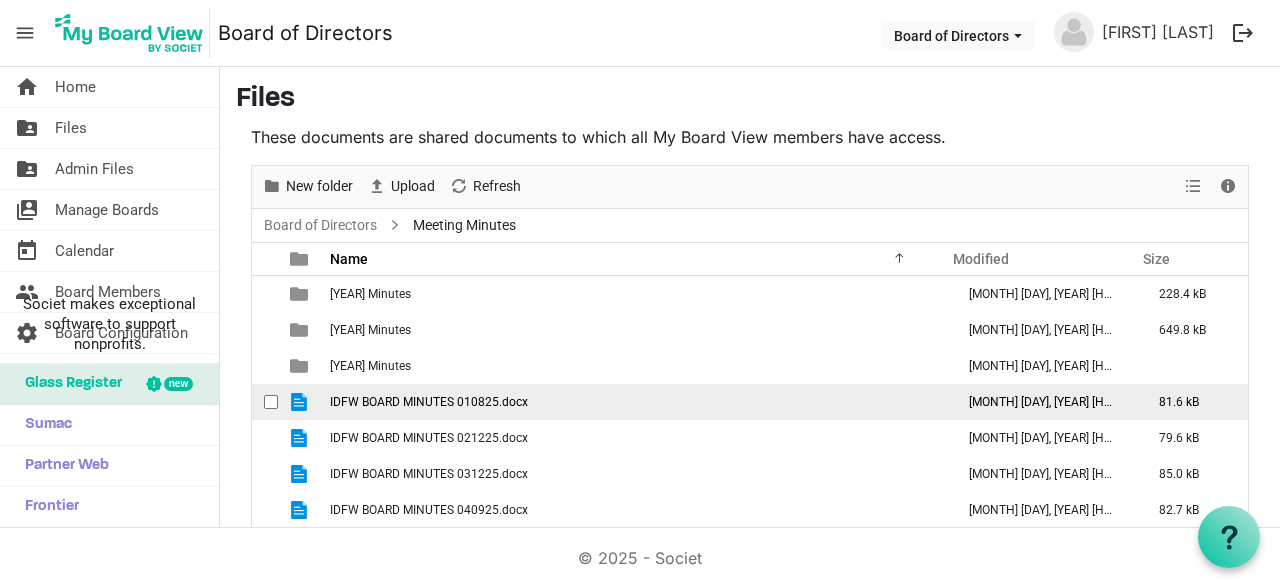 click at bounding box center [299, 402] 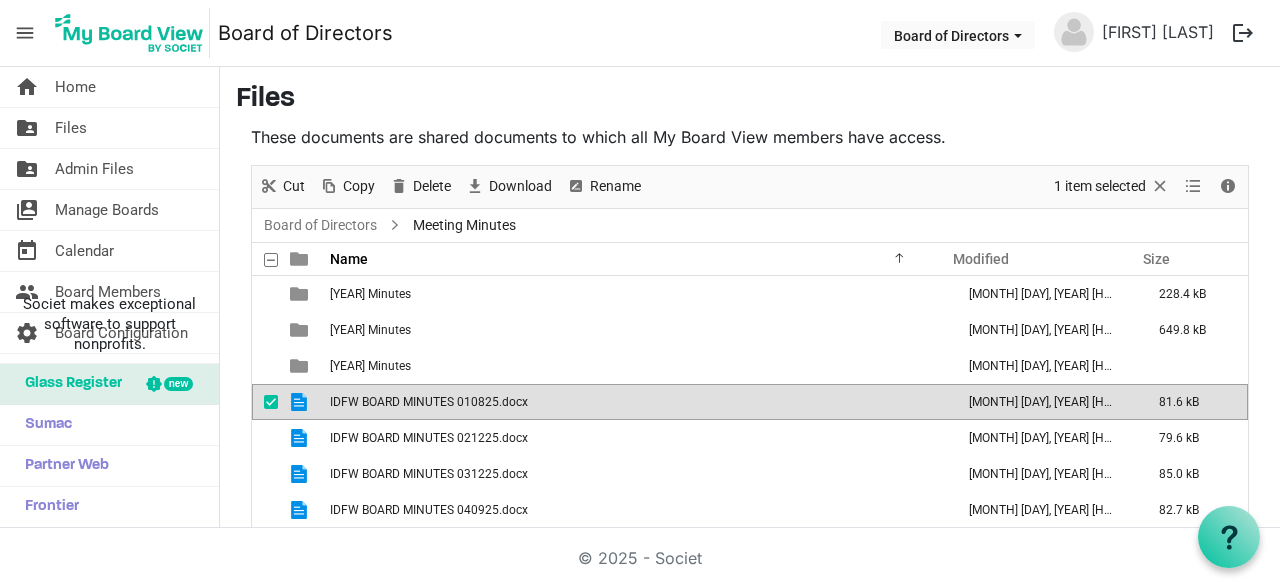 click at bounding box center [299, 402] 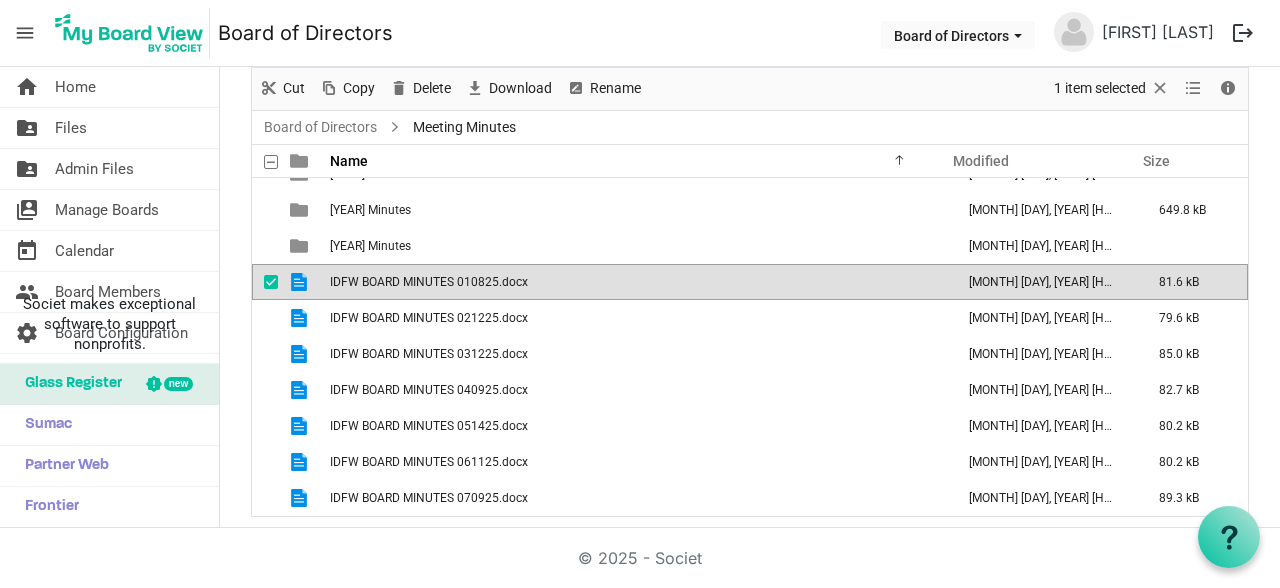 scroll, scrollTop: 103, scrollLeft: 0, axis: vertical 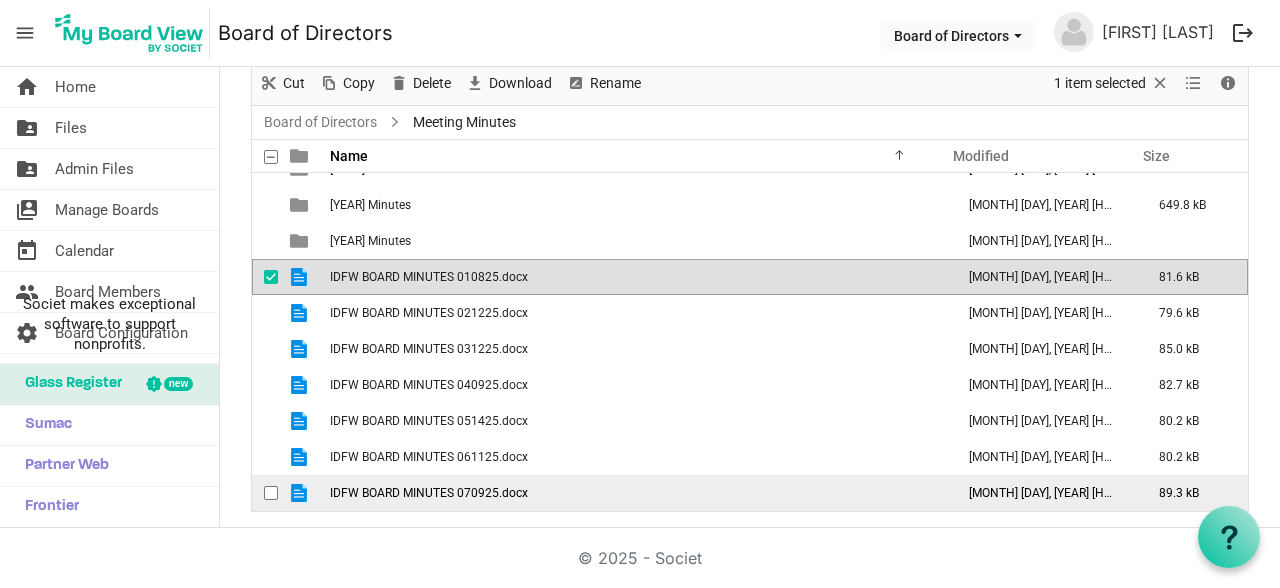 click on "IDFW BOARD MINUTES 070925.docx" at bounding box center (636, 493) 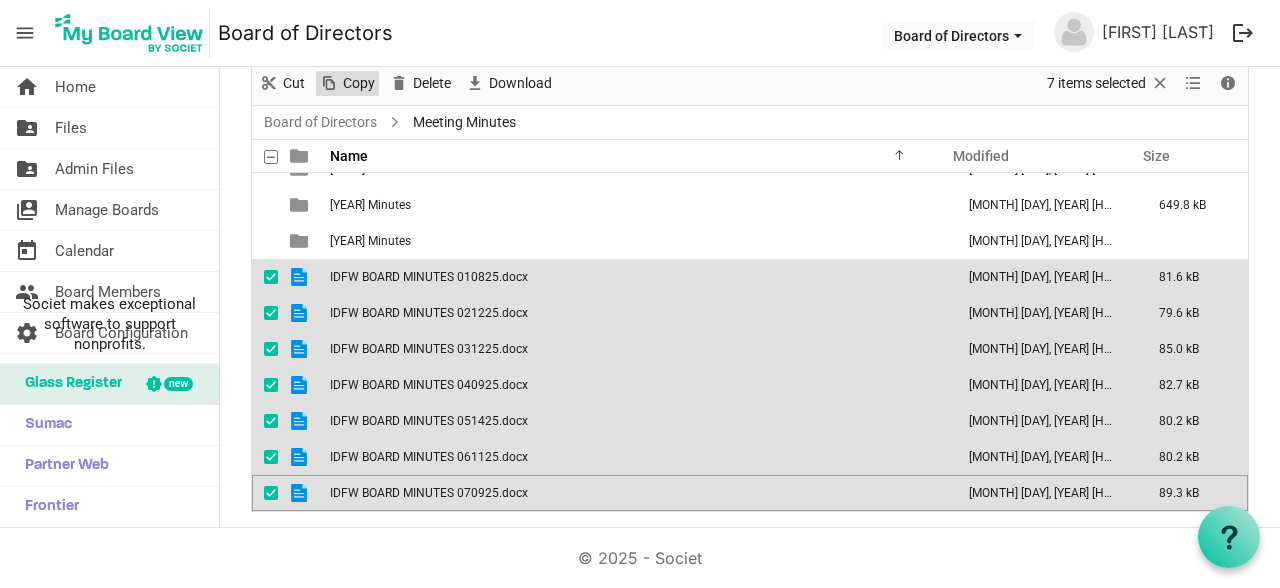 click on "Copy" at bounding box center [359, 83] 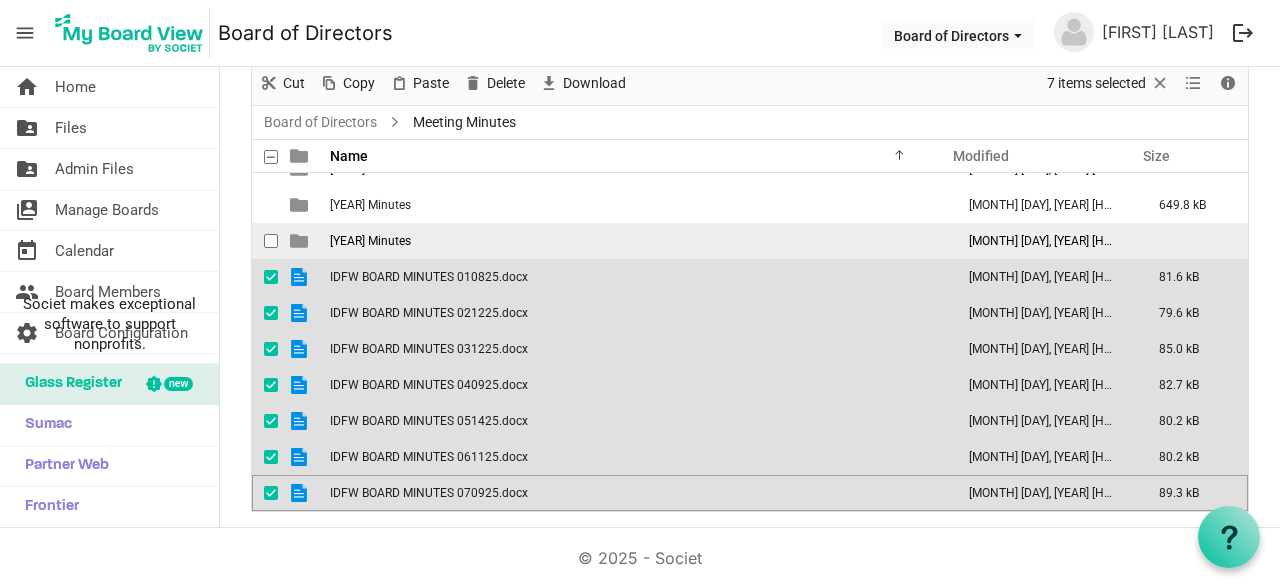 click on "2025 Minutes" at bounding box center [370, 241] 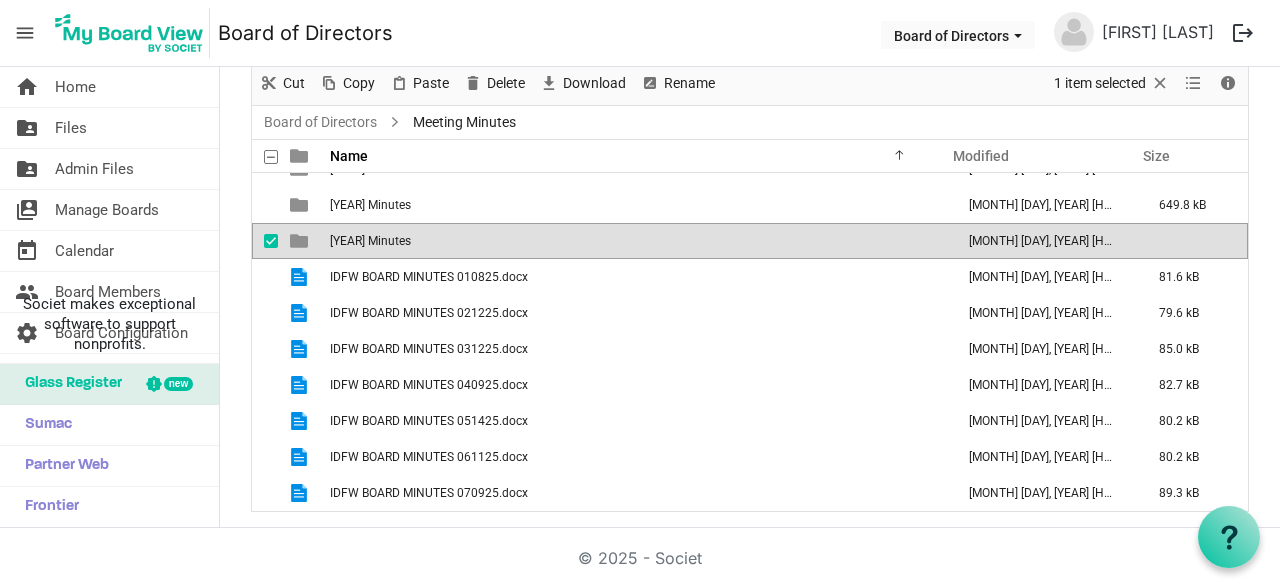 click on "2025 Minutes" at bounding box center [370, 241] 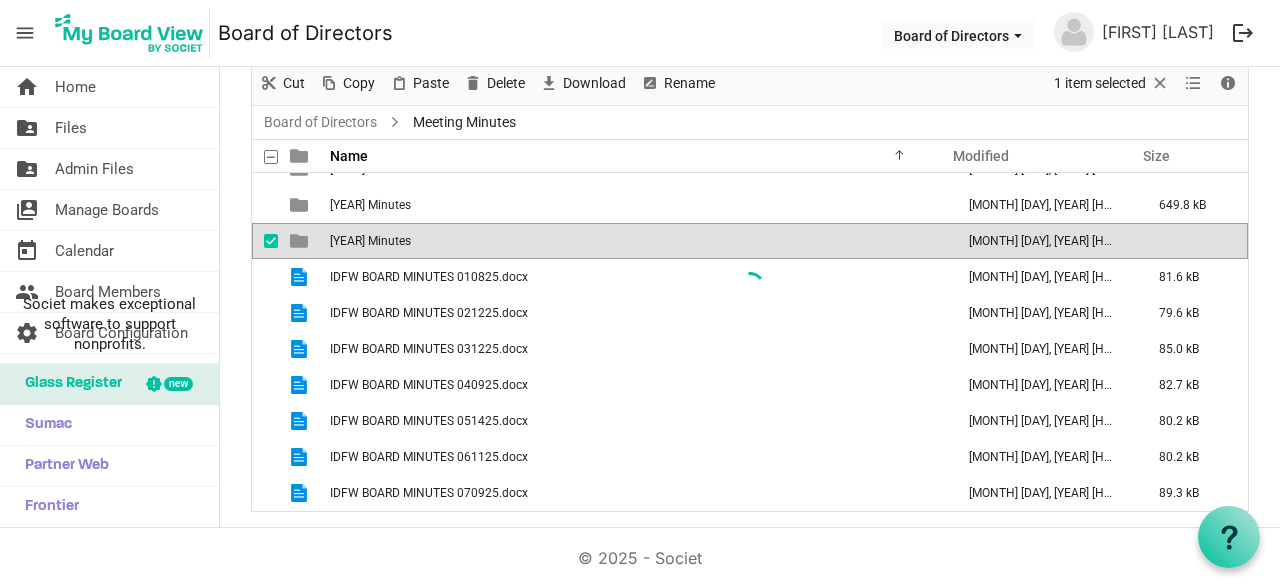 scroll, scrollTop: 0, scrollLeft: 0, axis: both 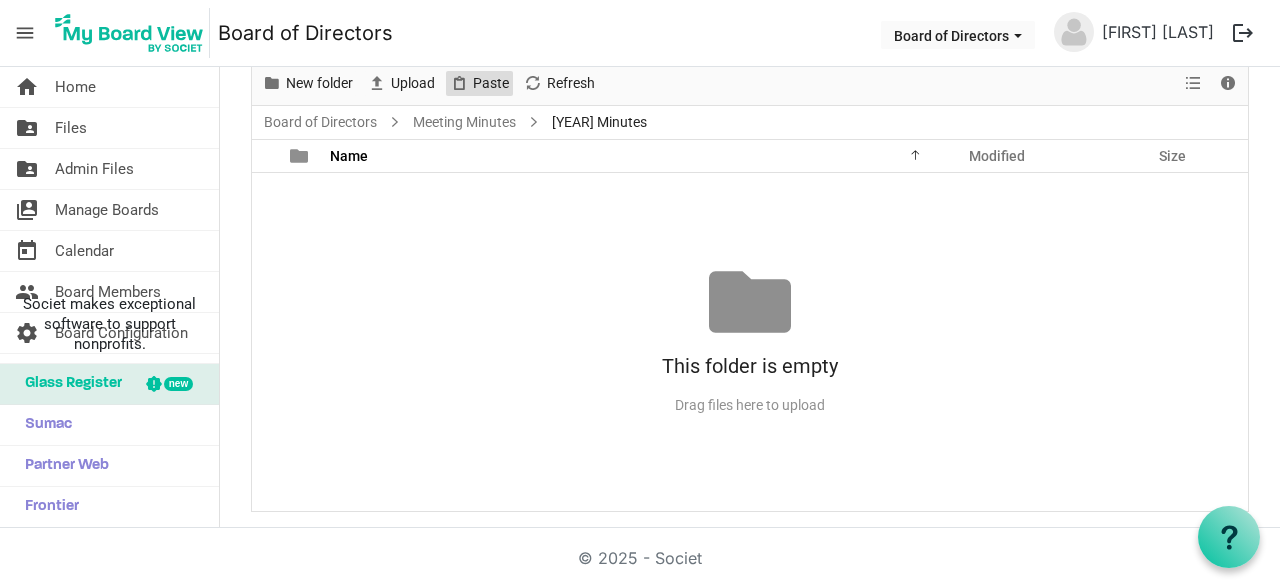 click on "Paste" at bounding box center (491, 83) 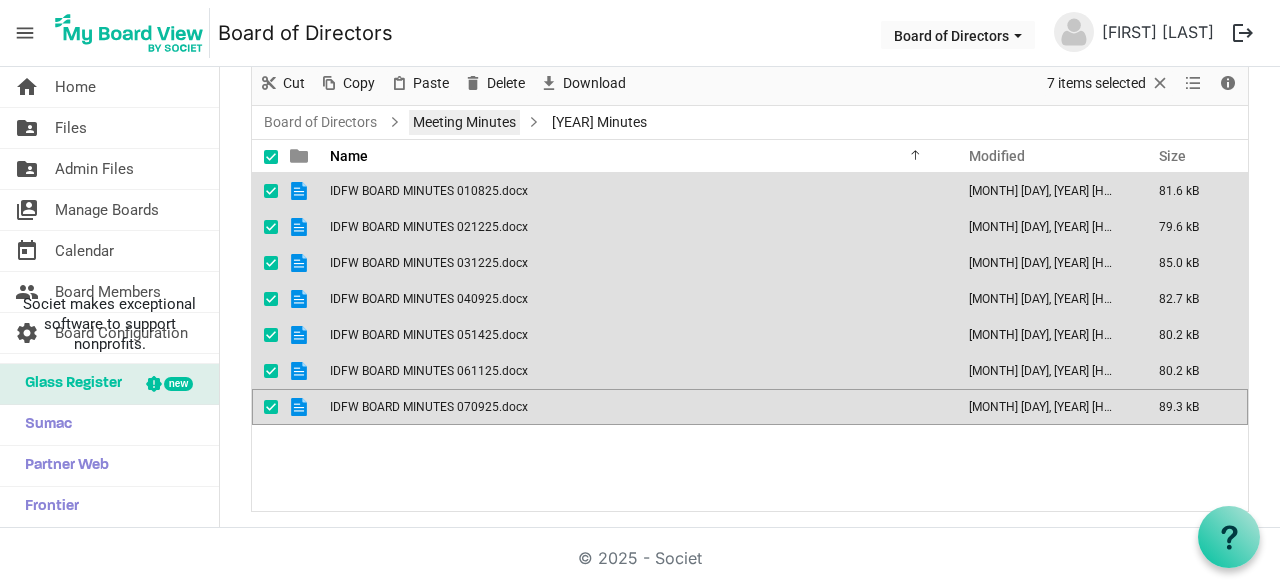 click on "Meeting Minutes" at bounding box center (464, 122) 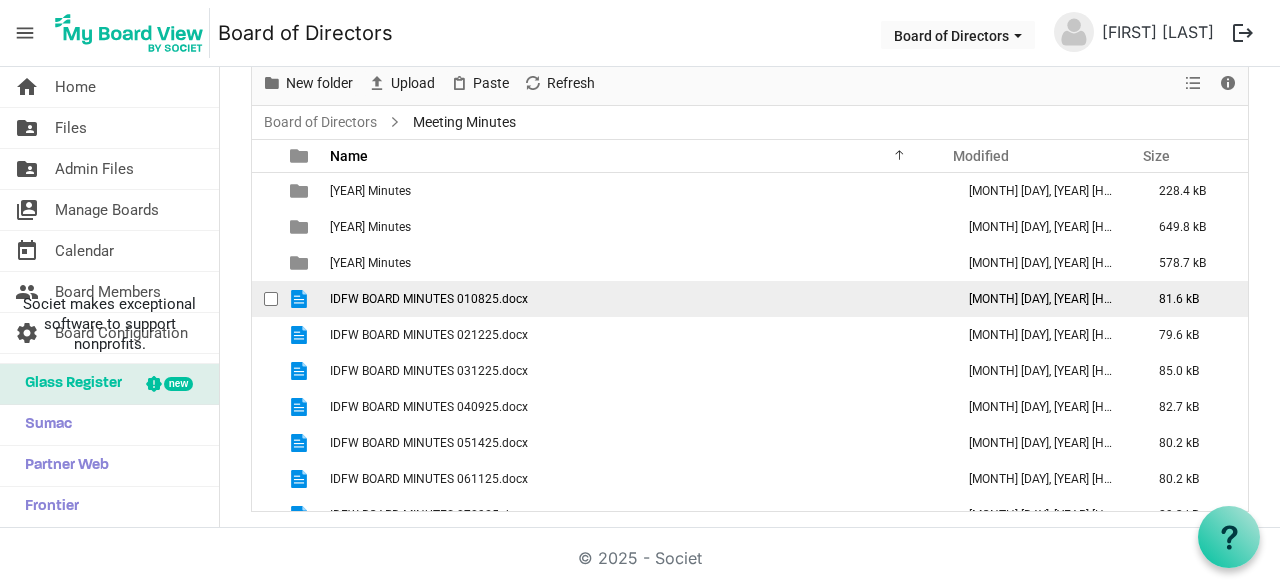 click on "IDFW BOARD MINUTES 010825.docx" at bounding box center (636, 299) 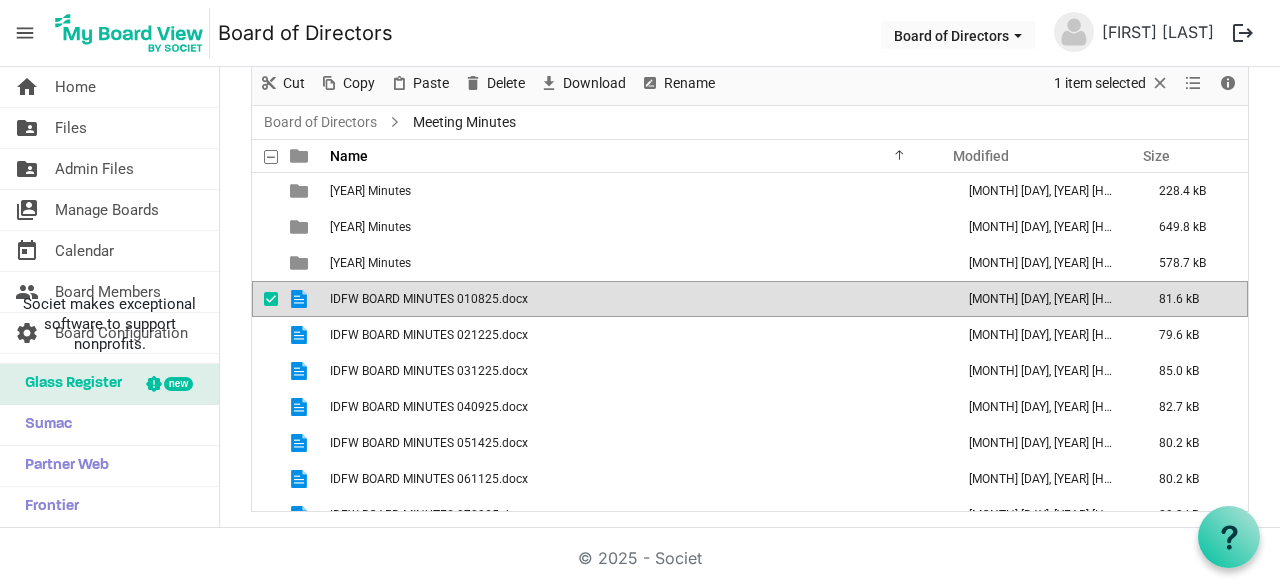 scroll, scrollTop: 22, scrollLeft: 0, axis: vertical 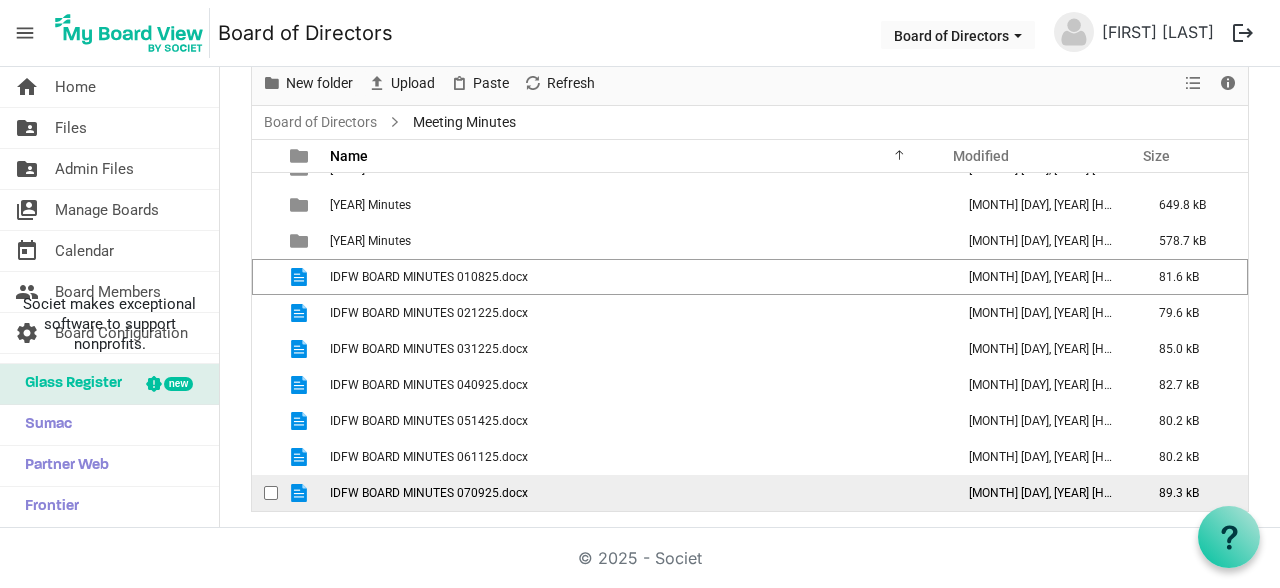 click on "IDFW BOARD MINUTES 070925.docx" at bounding box center (636, 493) 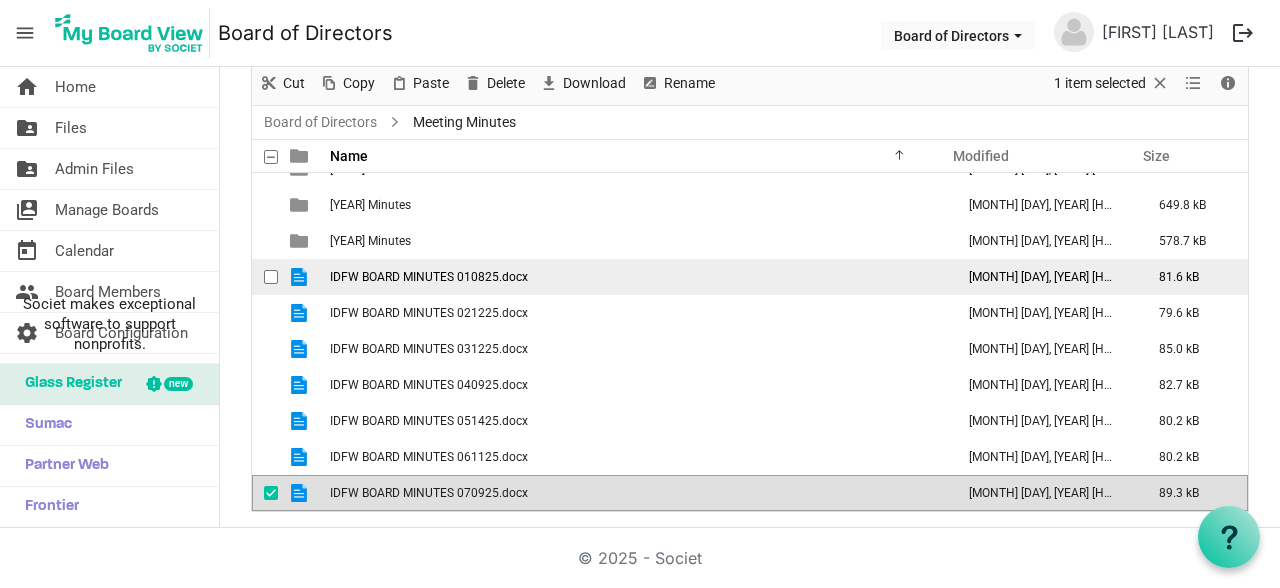 click on "IDFW BOARD MINUTES 010825.docx" at bounding box center (429, 277) 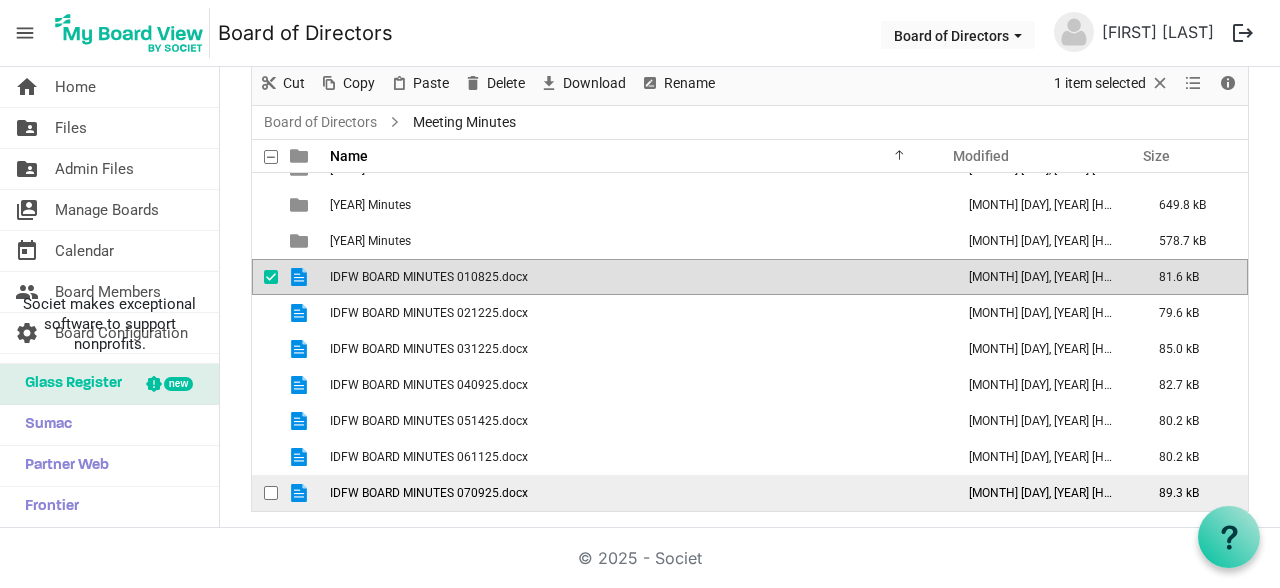 click on "IDFW BOARD MINUTES 070925.docx" at bounding box center [429, 493] 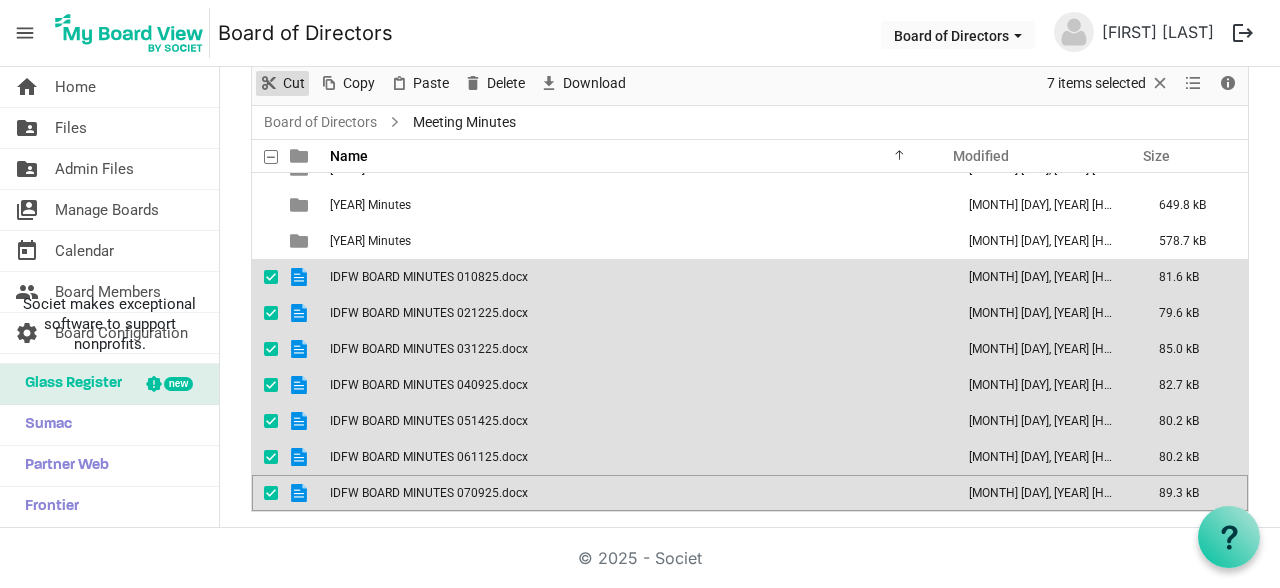 click on "Cut" at bounding box center (294, 83) 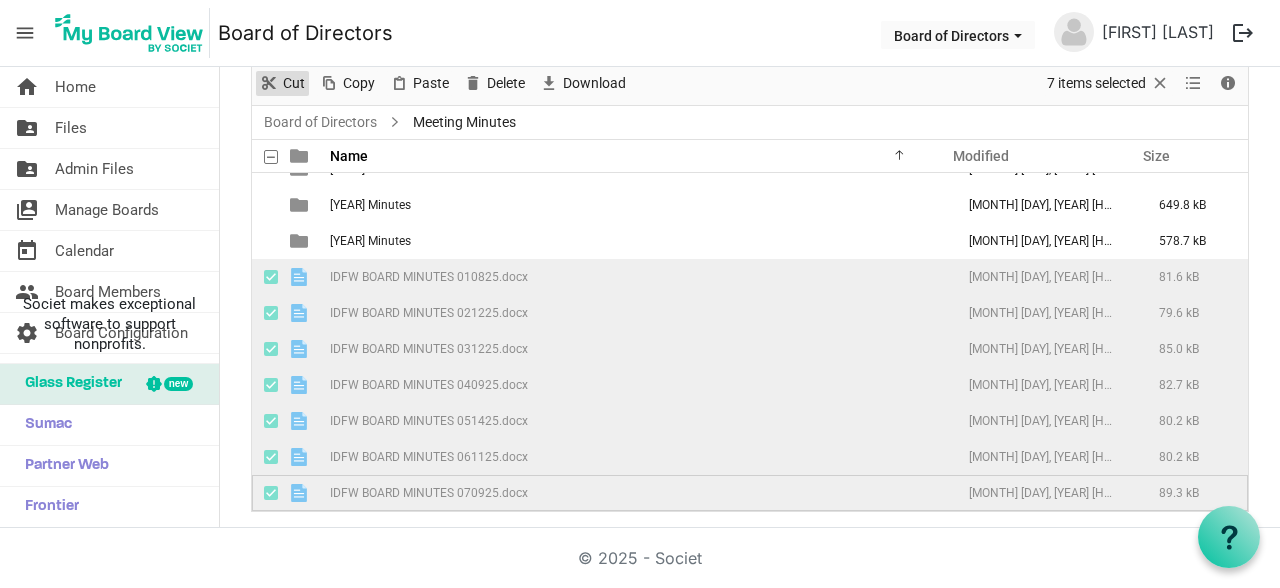 click on "Cut" at bounding box center (294, 83) 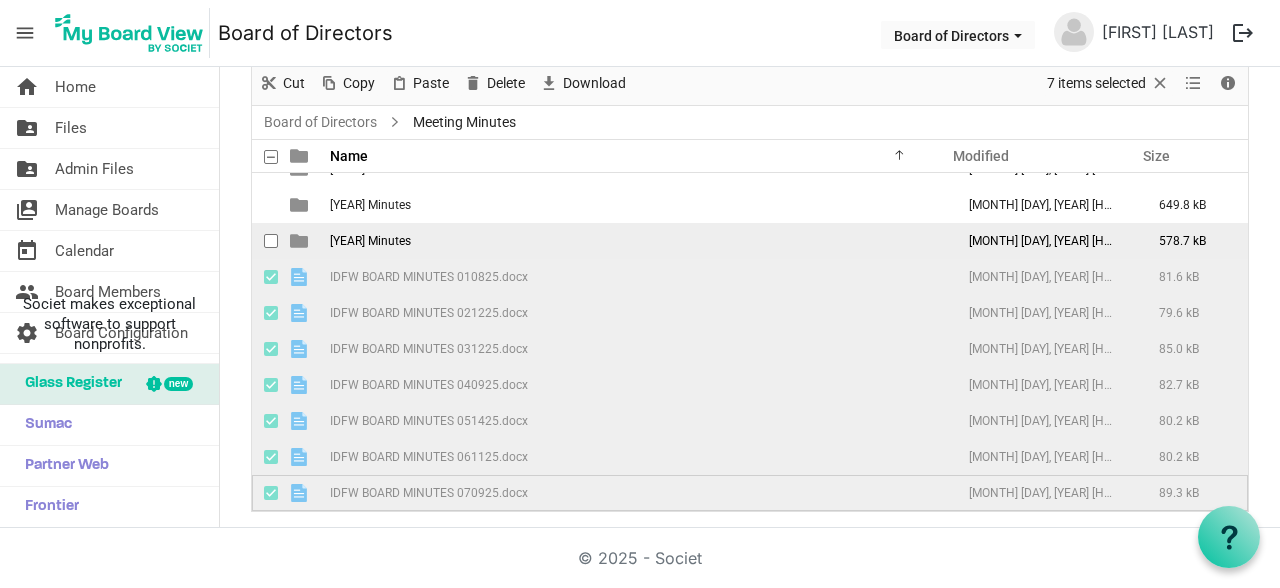 click on "2025 Minutes" at bounding box center (636, 241) 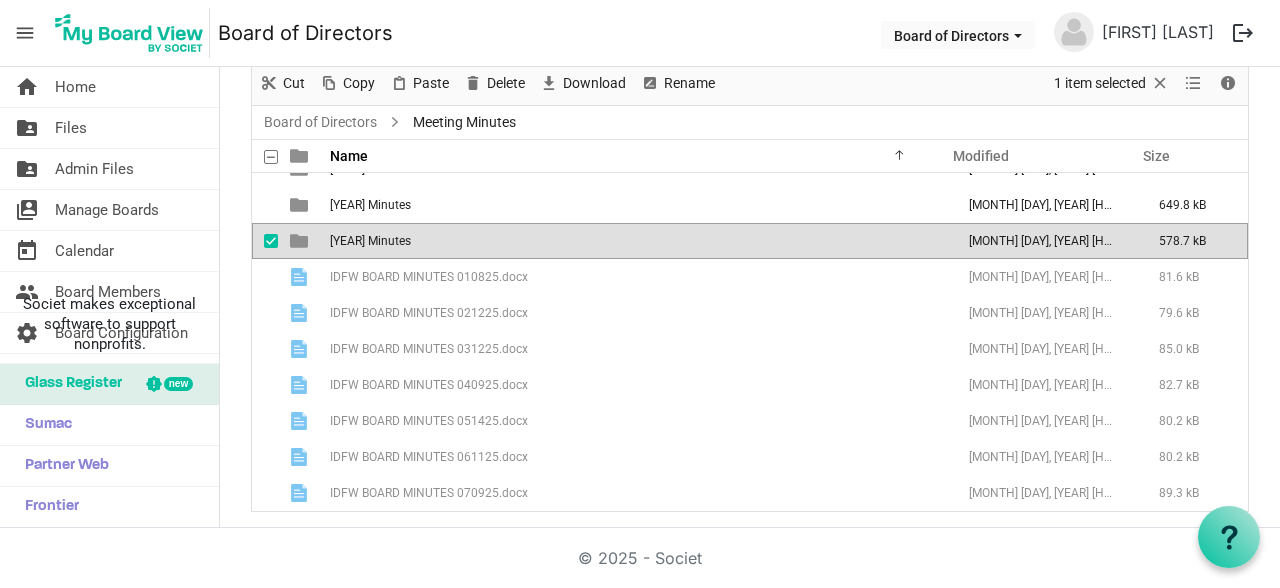 click on "2025 Minutes" at bounding box center [636, 241] 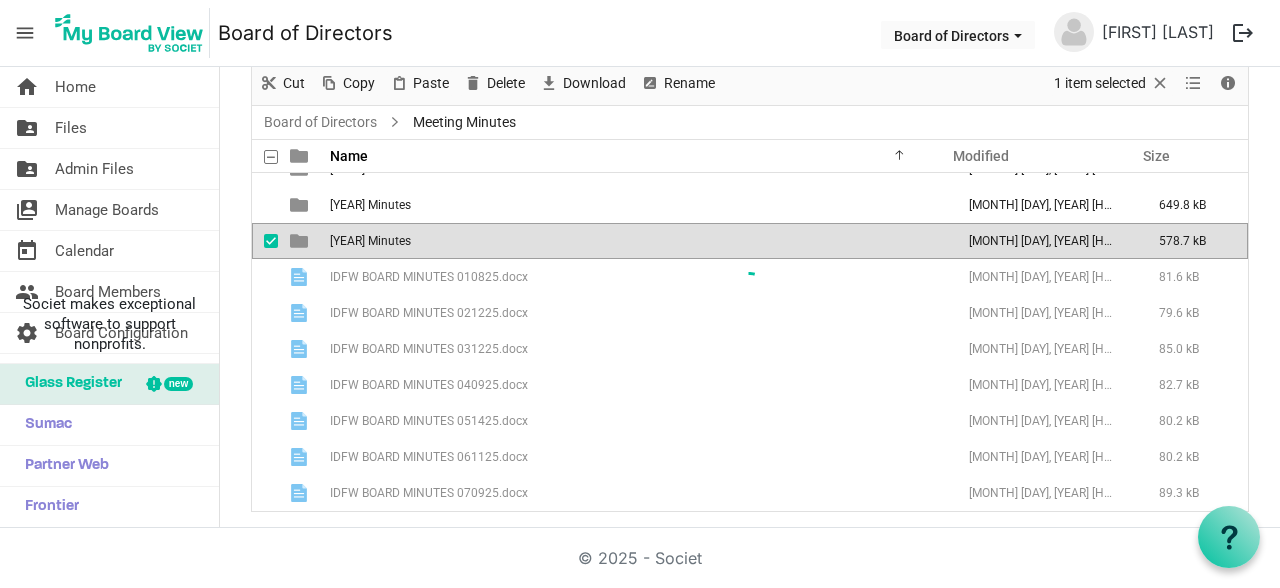 scroll, scrollTop: 0, scrollLeft: 0, axis: both 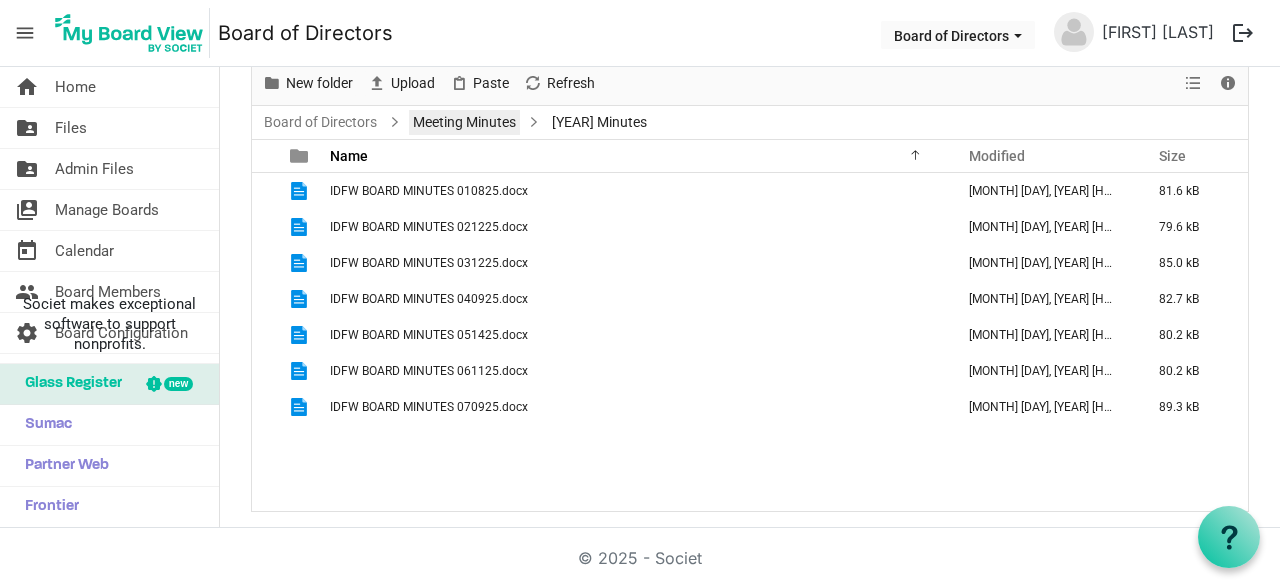 click on "Meeting Minutes" at bounding box center (464, 122) 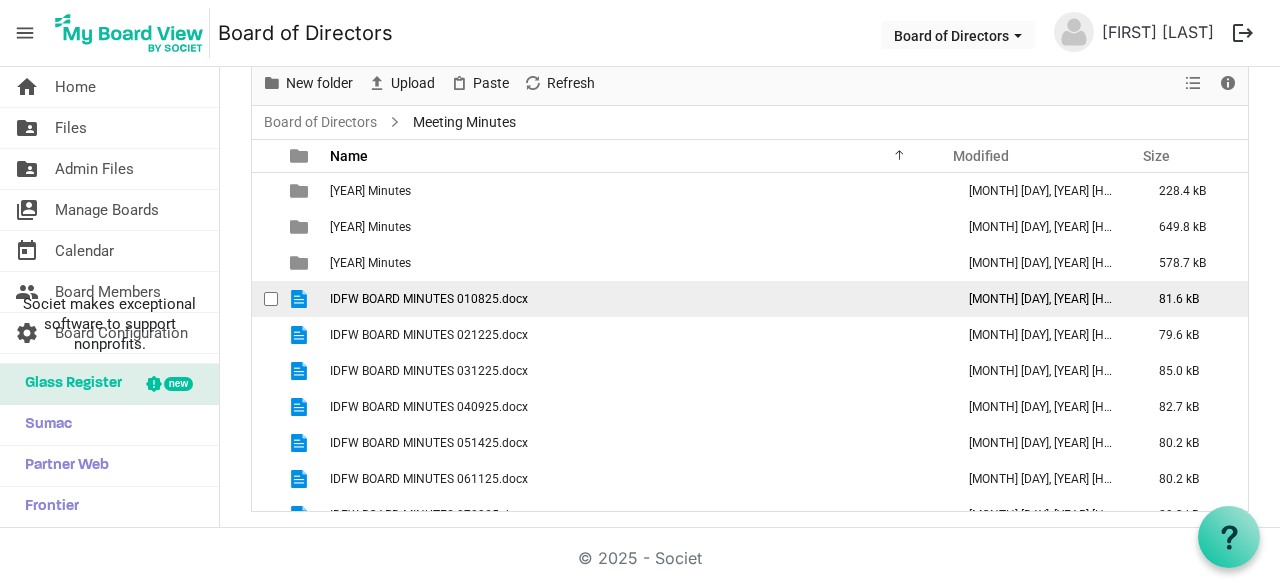 click on "IDFW BOARD MINUTES 010825.docx" at bounding box center (636, 299) 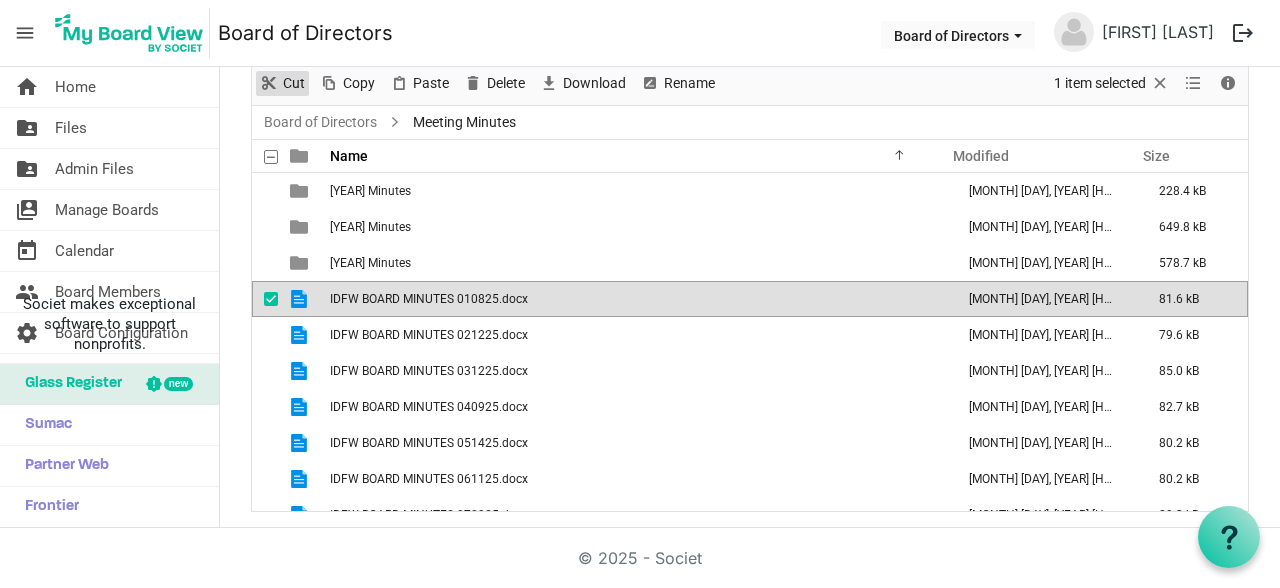click on "Cut" at bounding box center (294, 83) 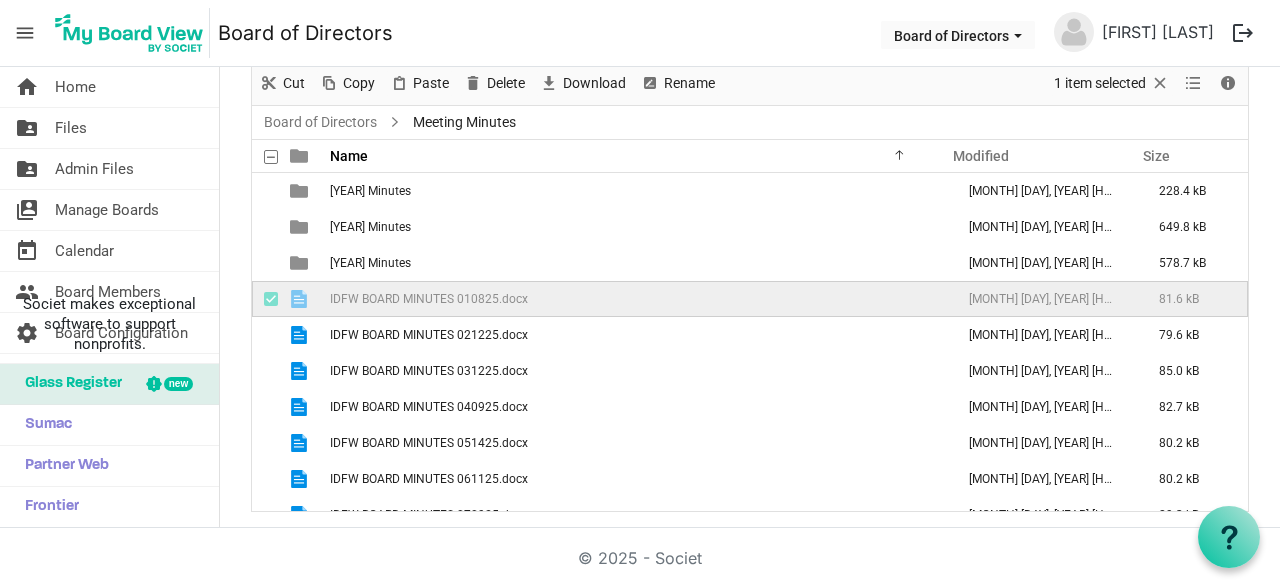 click on "IDFW BOARD MINUTES 010825.docx" at bounding box center (636, 299) 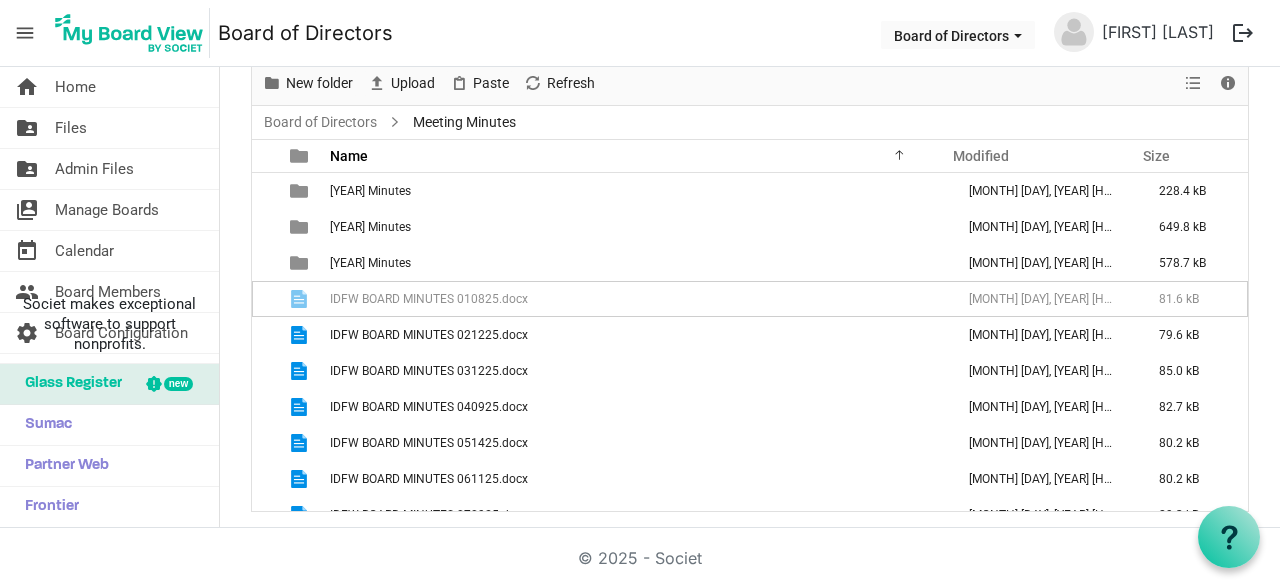 scroll, scrollTop: 22, scrollLeft: 0, axis: vertical 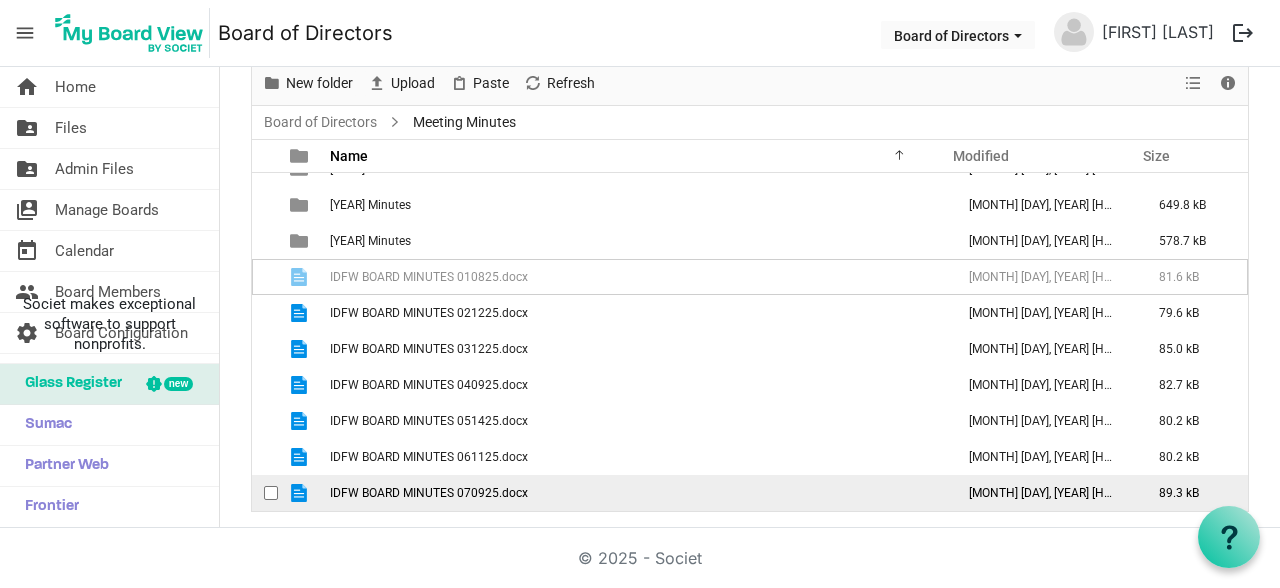 click on "IDFW BOARD MINUTES 070925.docx" at bounding box center [636, 493] 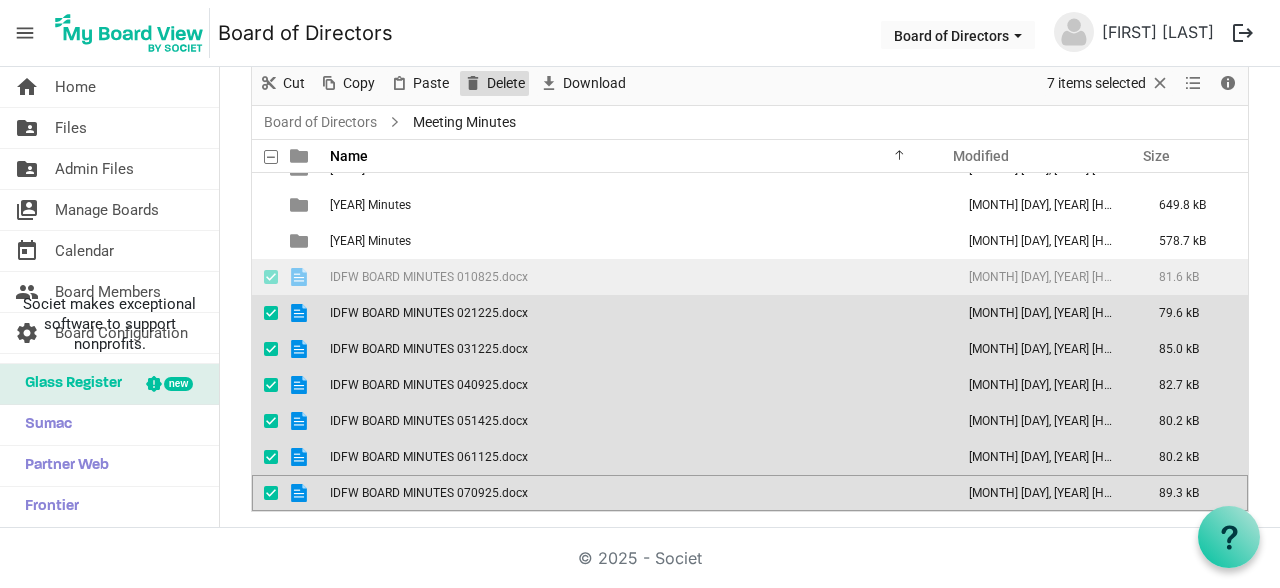 click on "Delete" at bounding box center [506, 83] 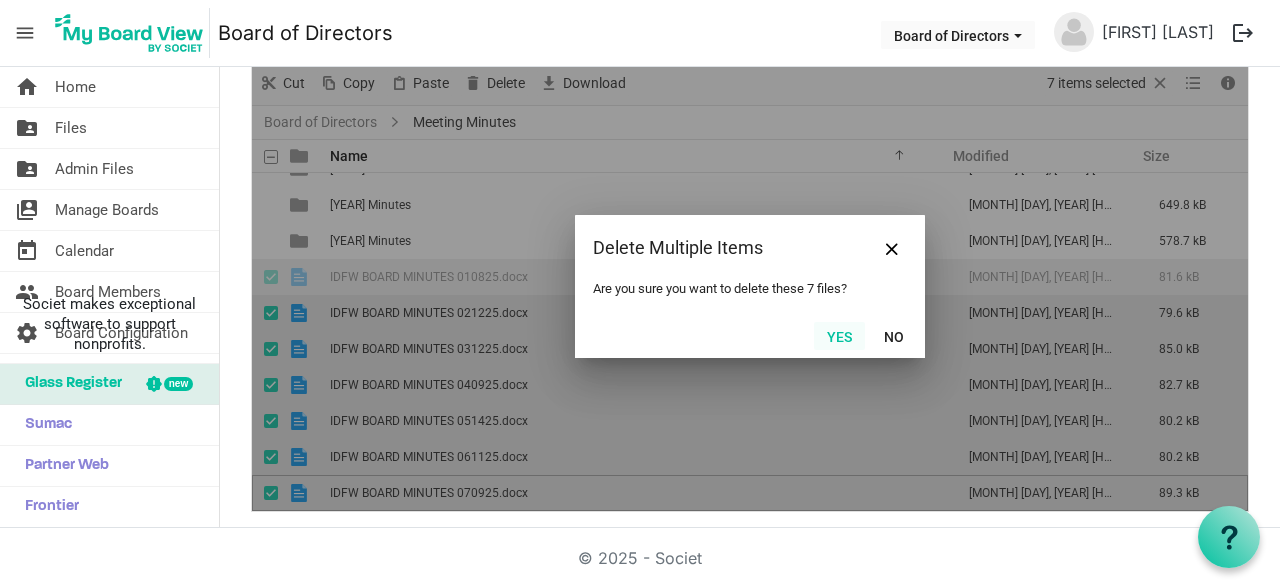click on "Yes" at bounding box center [839, 336] 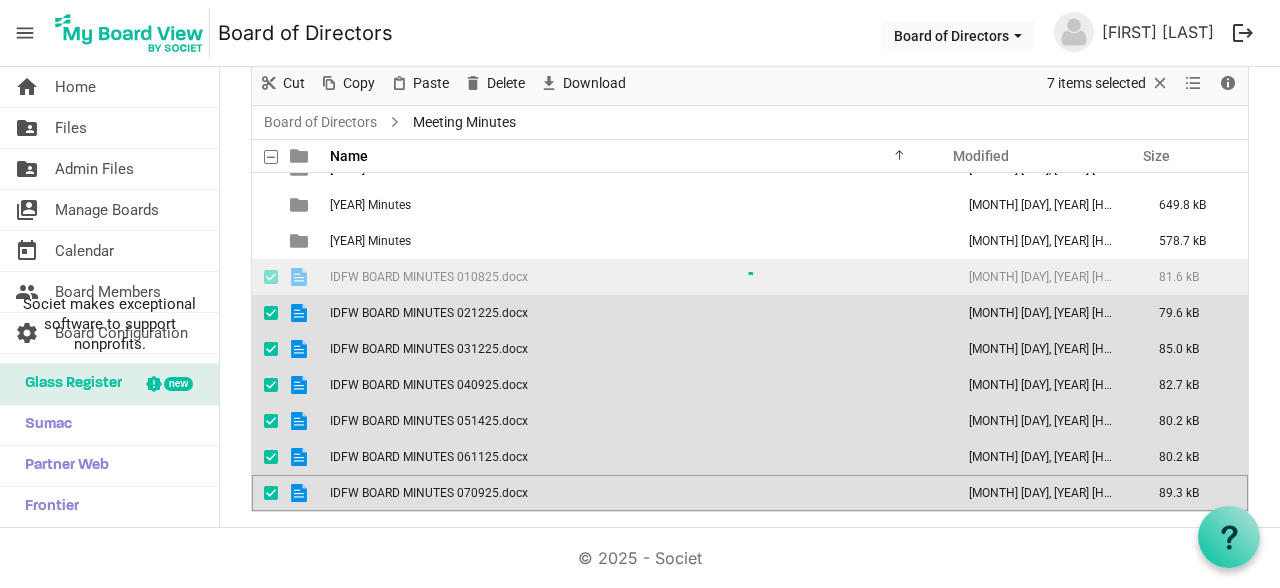 scroll, scrollTop: 0, scrollLeft: 0, axis: both 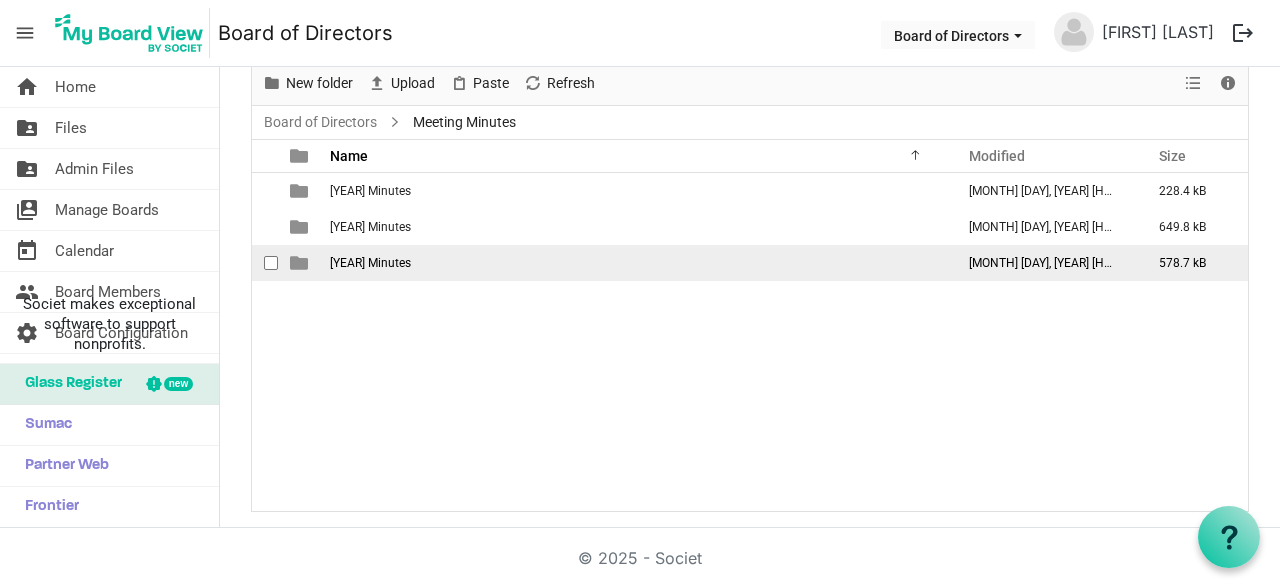 click on "2025 Minutes" at bounding box center [370, 263] 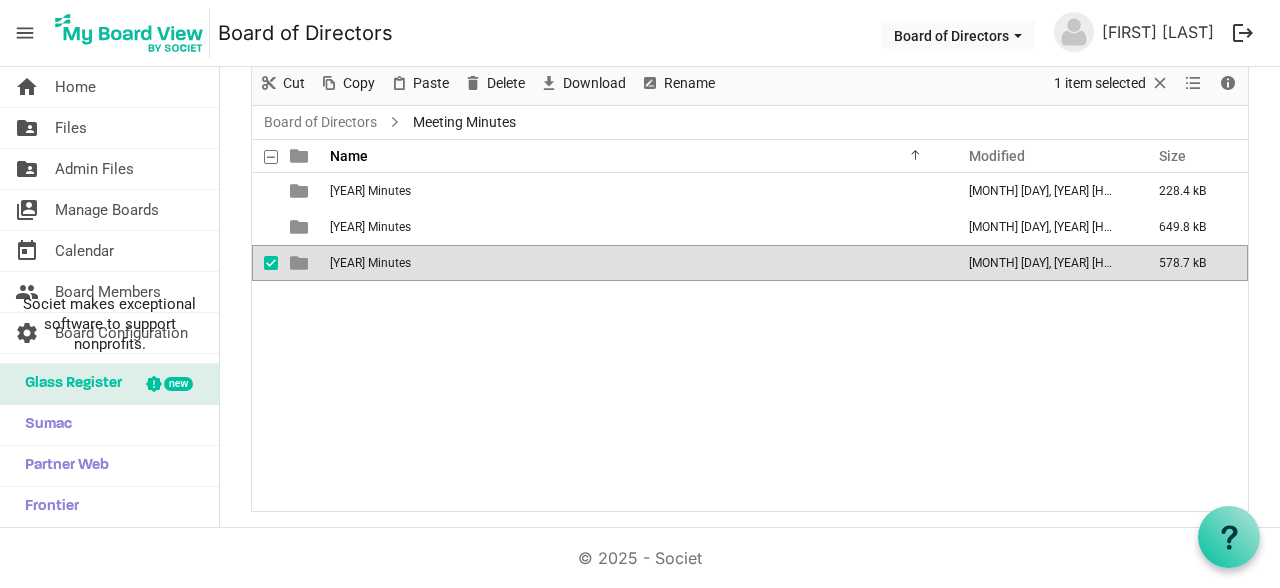 click on "2025 Minutes" at bounding box center (370, 263) 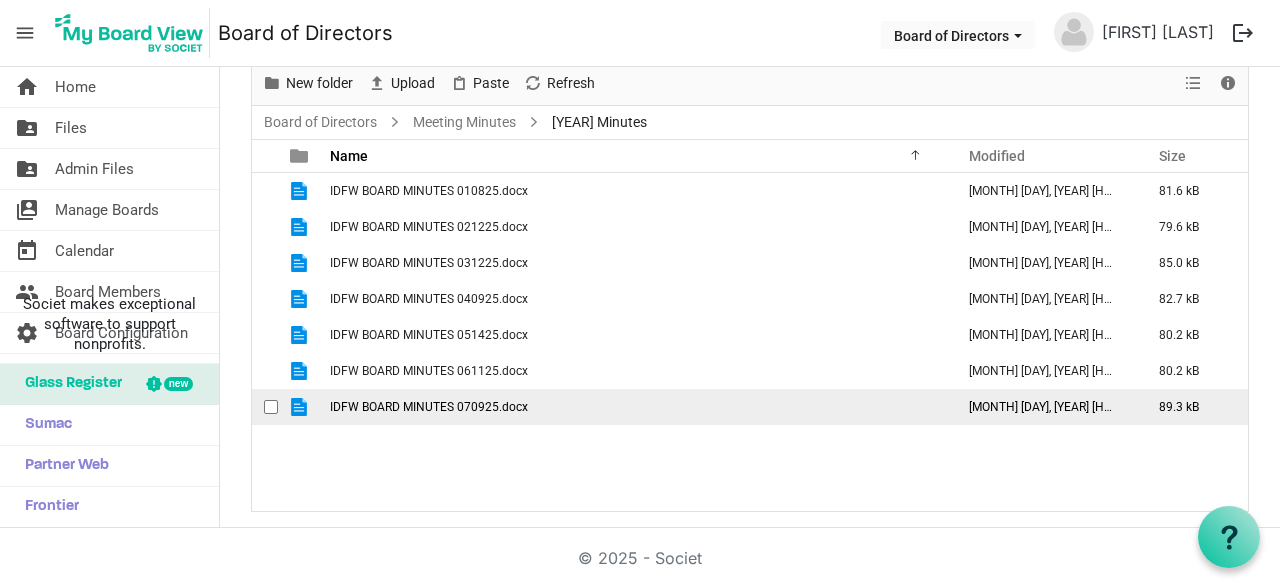 click on "IDFW BOARD MINUTES 070925.docx" at bounding box center [429, 407] 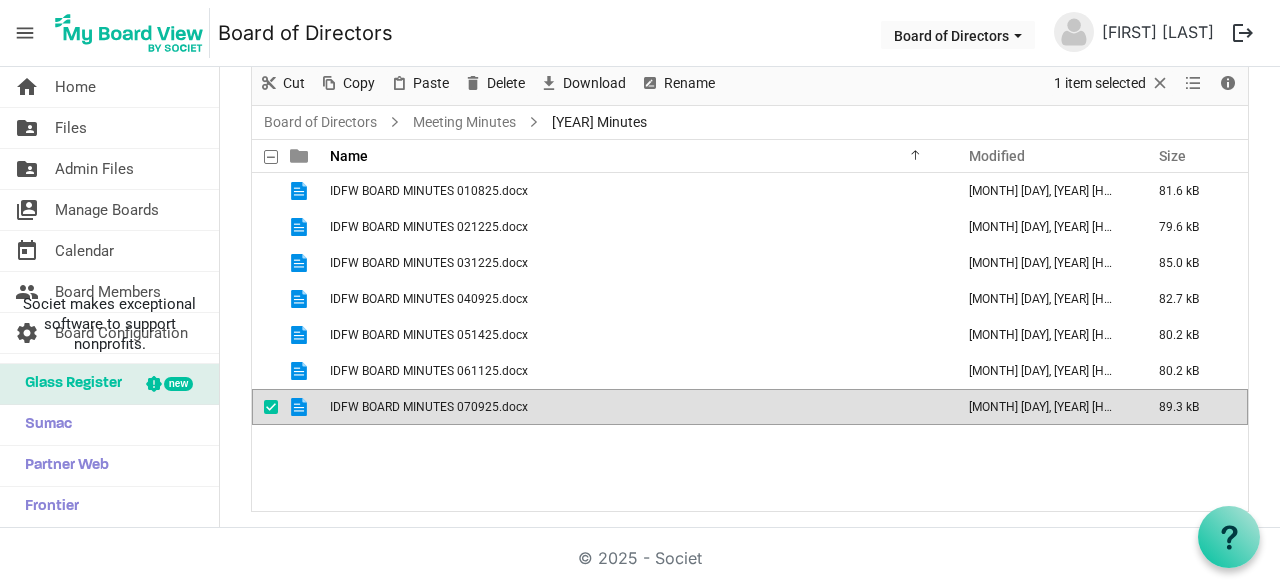 click on "IDFW BOARD MINUTES 010825.docx August 07, 2025 3:11 PM 81.6 kB   IDFW BOARD MINUTES 021225.docx August 07, 2025 3:11 PM 79.6 kB   IDFW BOARD MINUTES 031225.docx August 07, 2025 3:11 PM 85.0 kB   IDFW BOARD MINUTES 040925.docx August 07, 2025 3:11 PM 82.7 kB   IDFW BOARD MINUTES 051425.docx August 07, 2025 3:11 PM 80.2 kB   IDFW BOARD MINUTES 061125.docx August 07, 2025 3:11 PM 80.2 kB   IDFW BOARD MINUTES 070925.docx August 07, 2025 3:11 PM 89.3 kB" at bounding box center [750, 342] 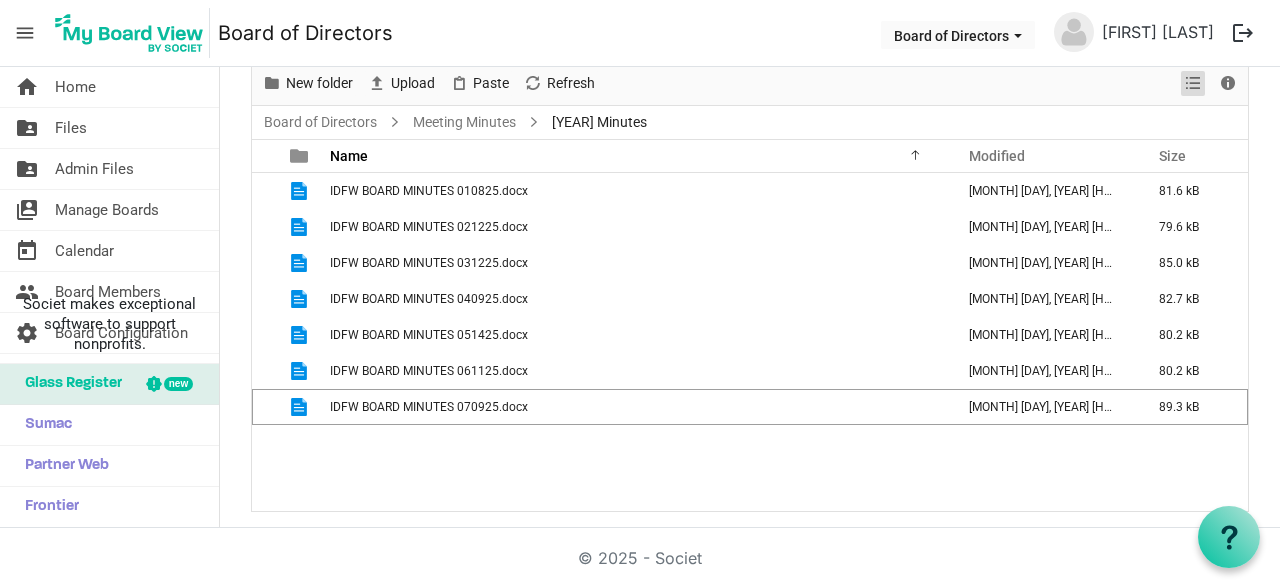 click at bounding box center (1193, 83) 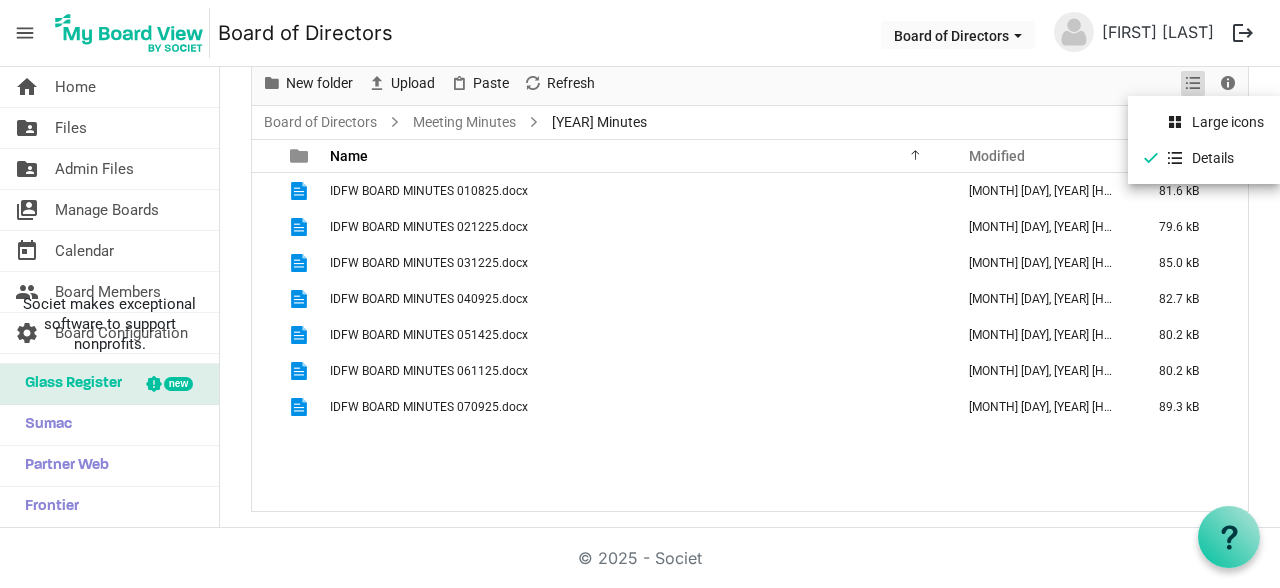 click at bounding box center (1193, 83) 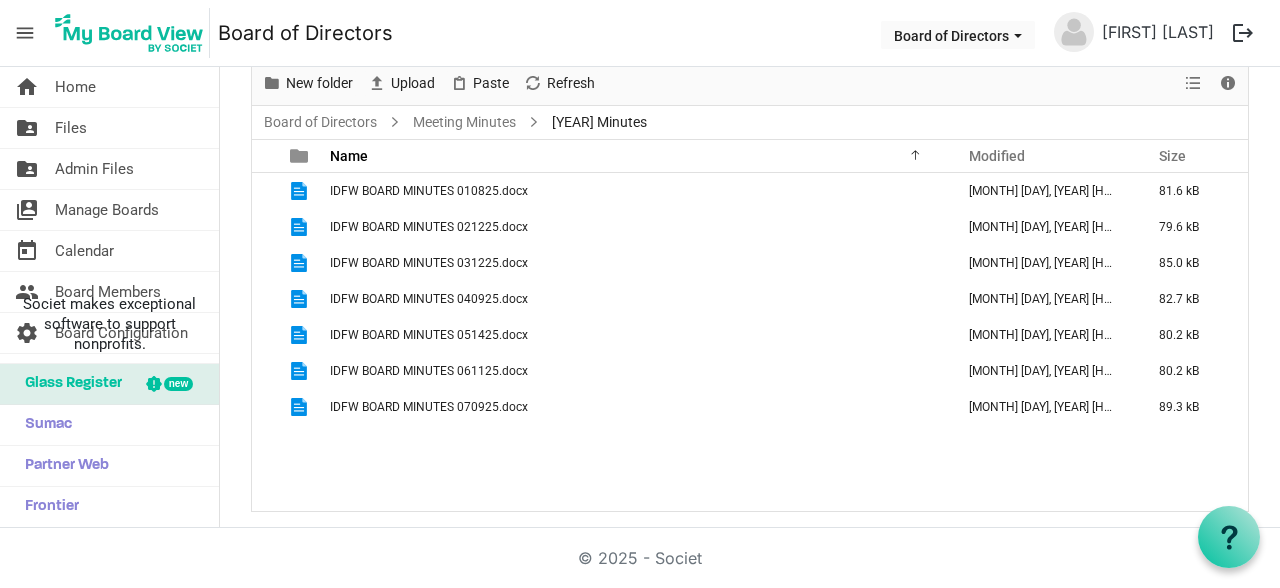 click on "menu
Board of Directors
Board of Directors
Michelle Youngquist
logout" at bounding box center (640, 33) 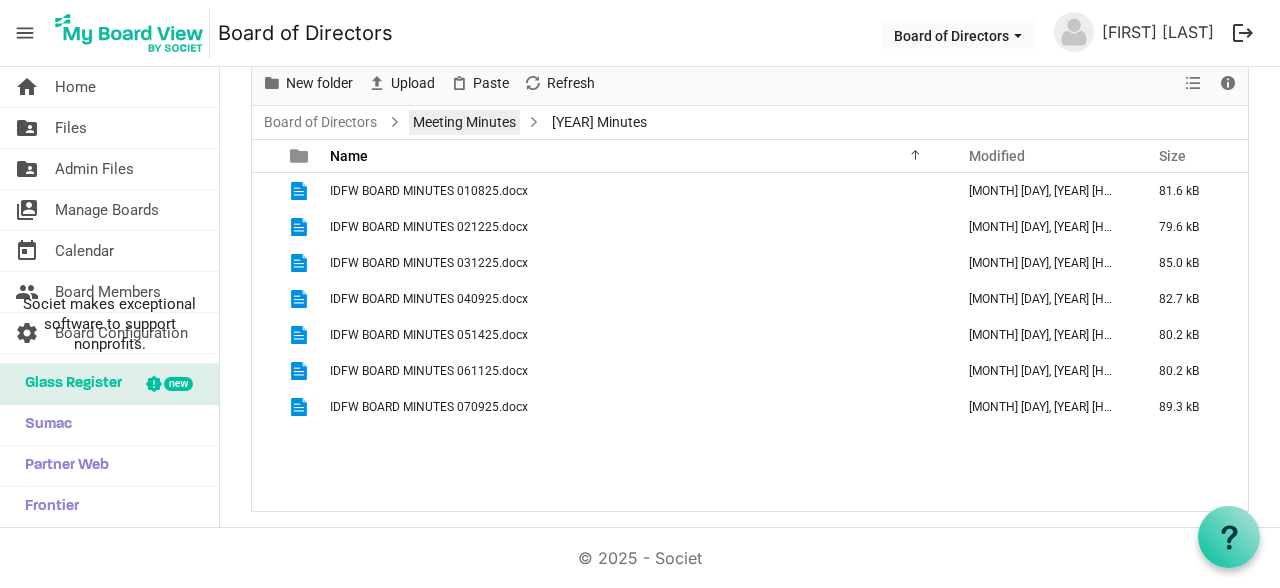 click on "Meeting Minutes" at bounding box center (464, 122) 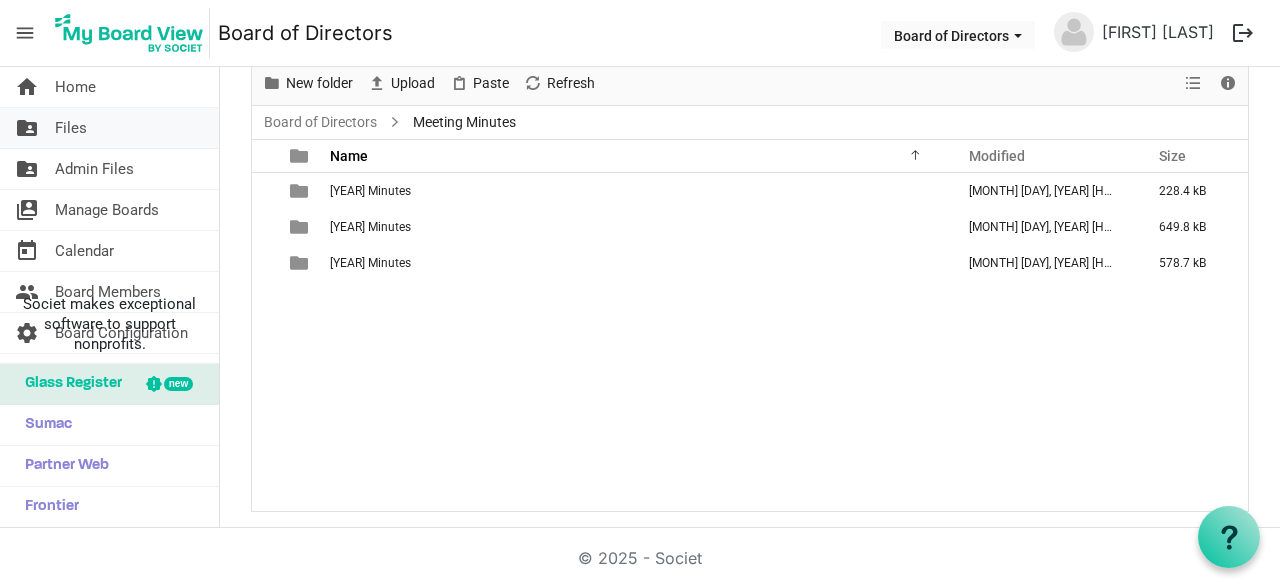 click on "Files" at bounding box center [71, 128] 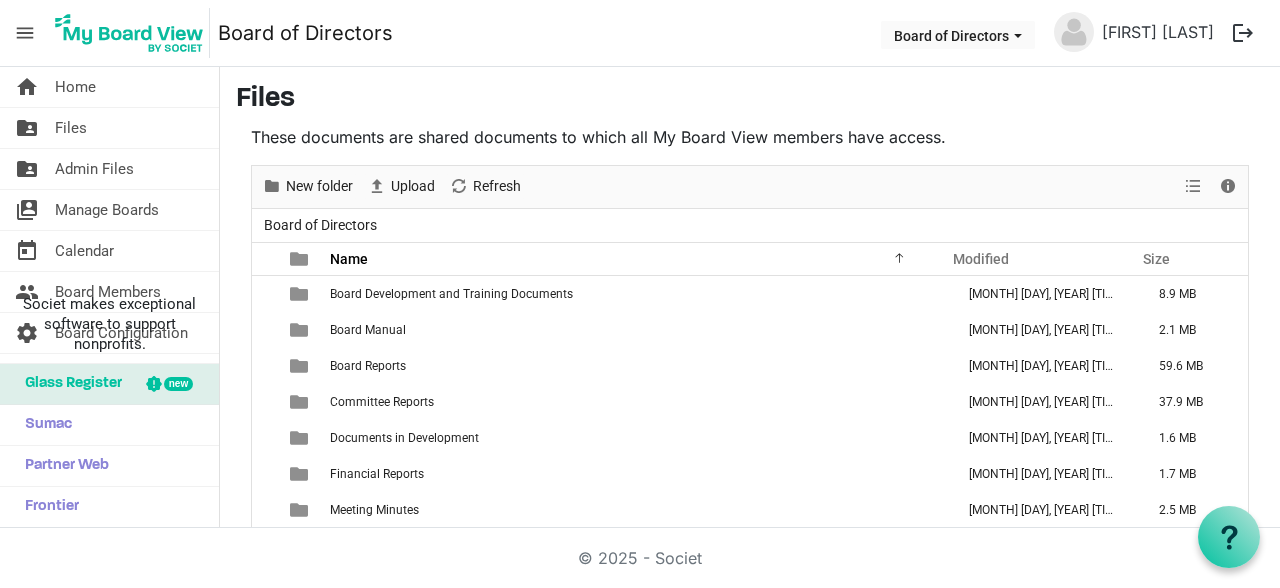 scroll, scrollTop: 0, scrollLeft: 0, axis: both 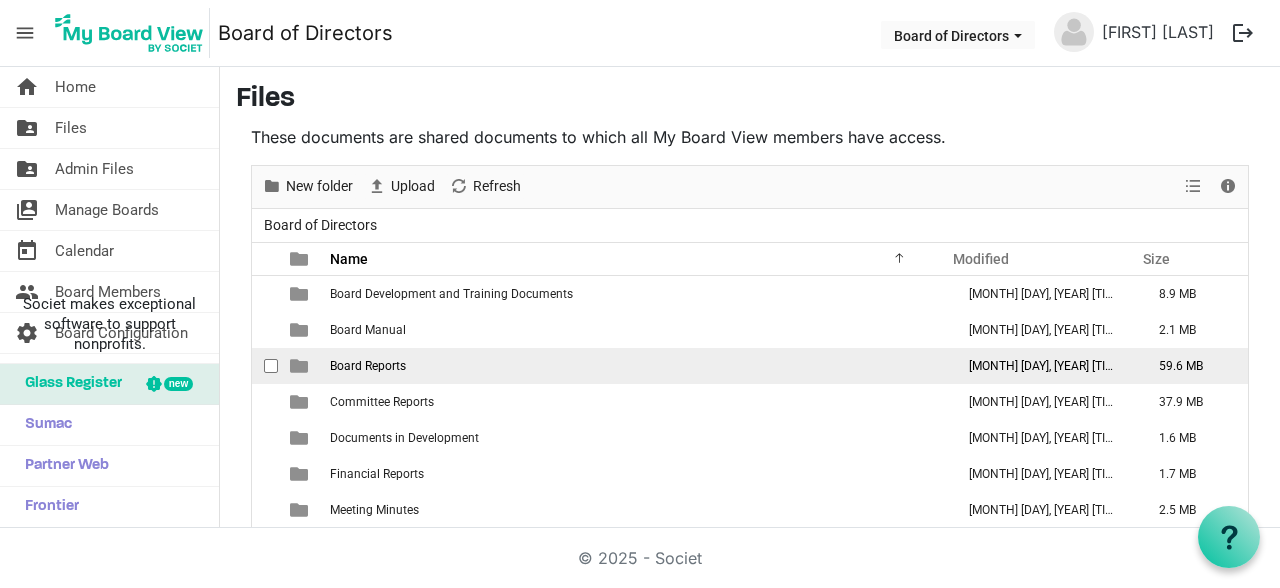 click on "Board Reports" at bounding box center (636, 366) 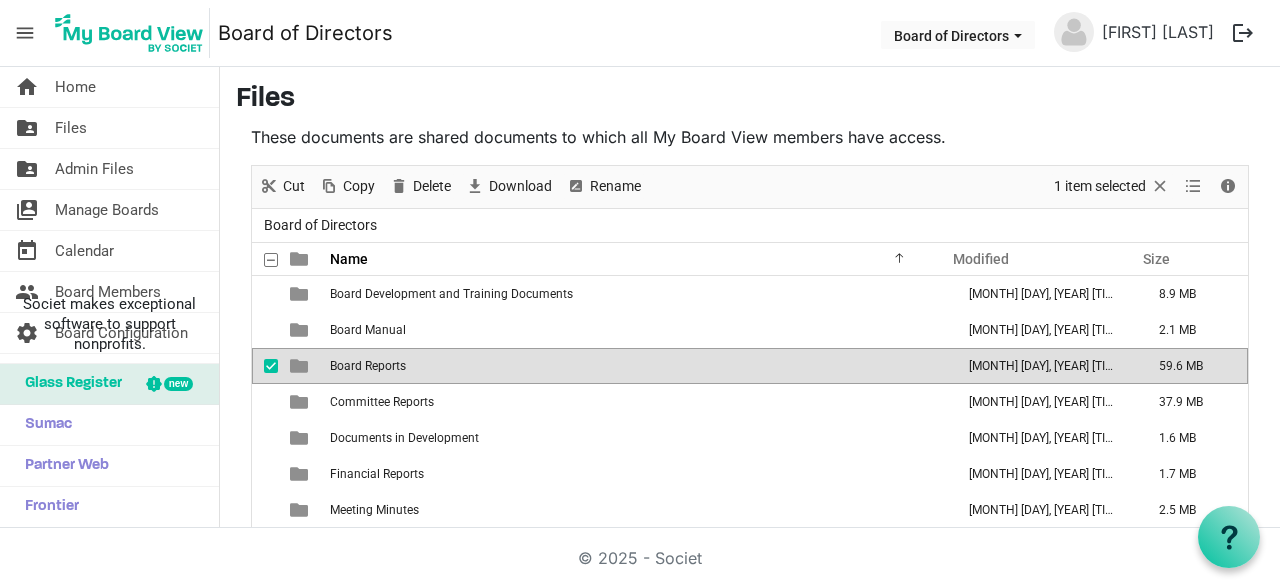 click on "Board Reports" at bounding box center (636, 366) 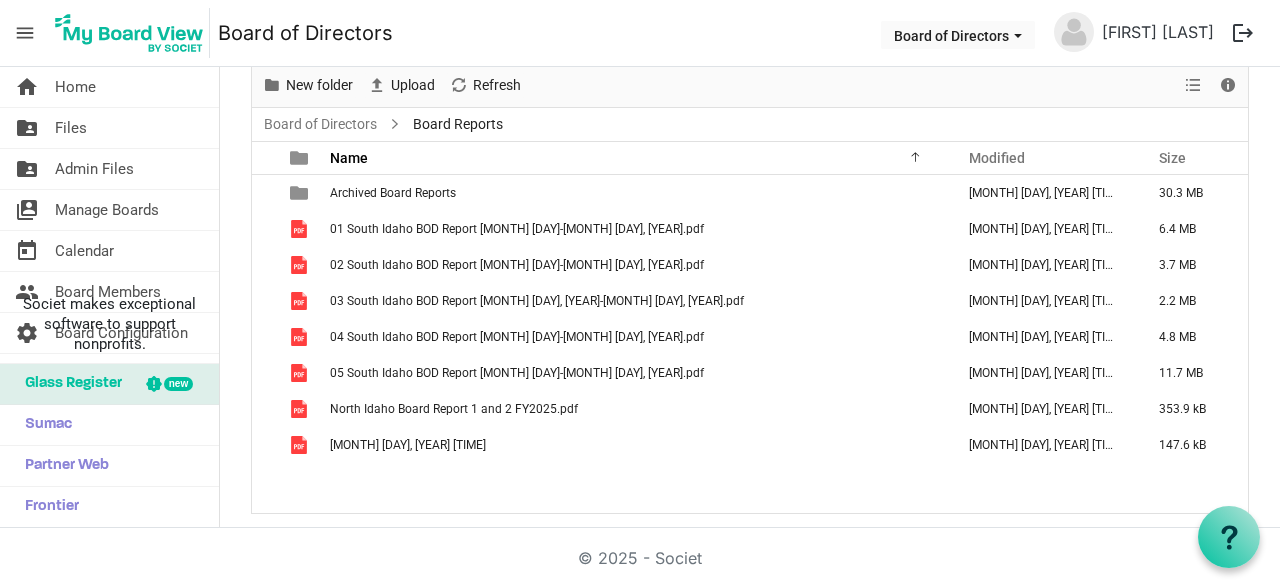 scroll, scrollTop: 103, scrollLeft: 0, axis: vertical 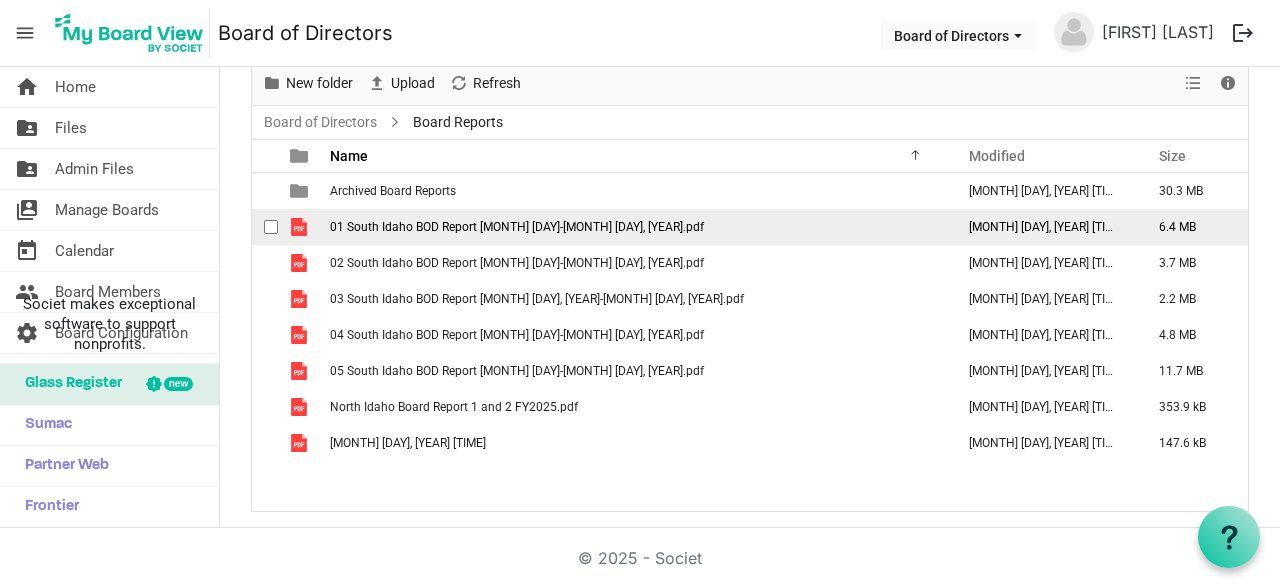 click on "01 South Idaho BOD Report [MONTH] [DAY]-[MONTH] [DAY], [YEAR].pdf" at bounding box center [517, 227] 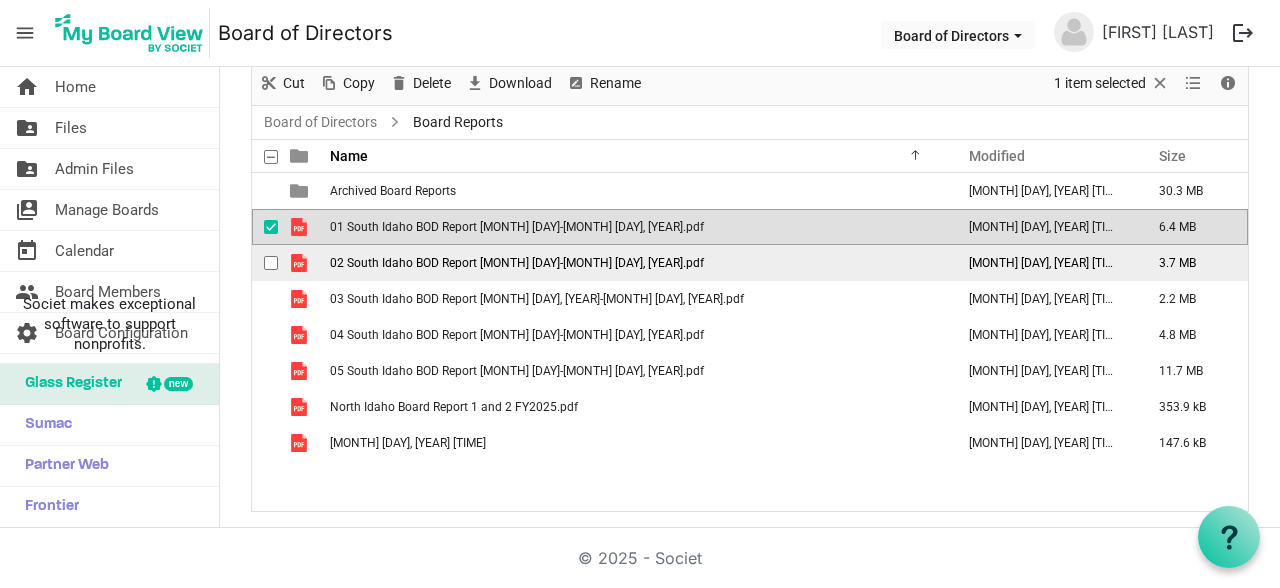 click on "02 South Idaho BOD Report [MONTH] [DAY]-[MONTH] [DAY], [YEAR].pdf" at bounding box center (517, 263) 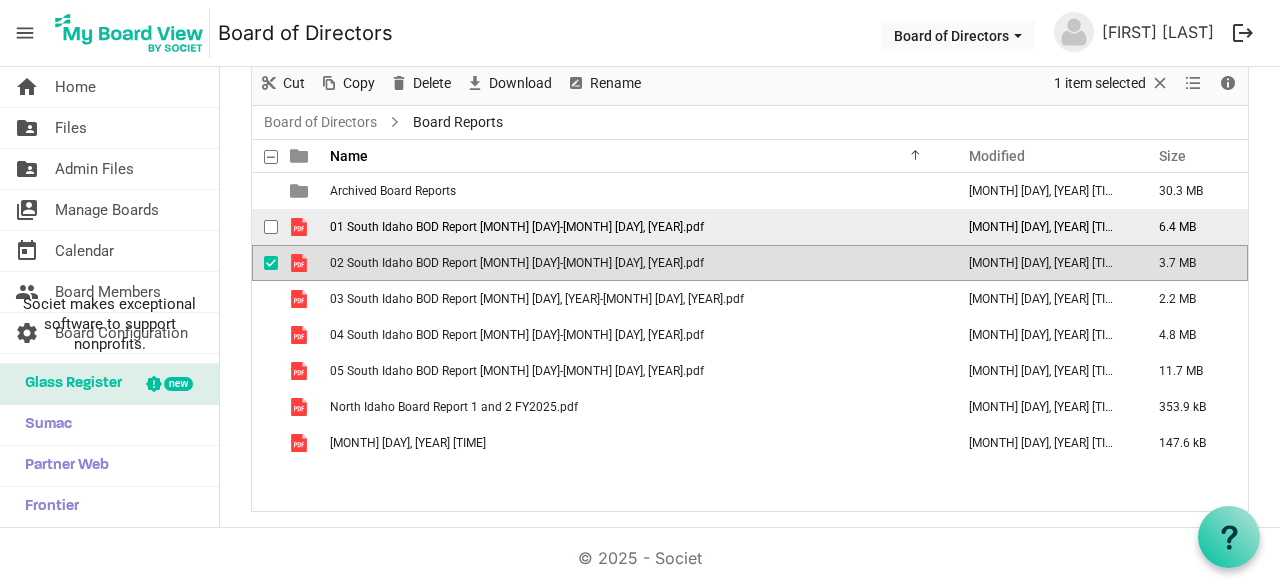 click on "01 South Idaho BOD Report [MONTH] [DAY]-[MONTH] [DAY], [YEAR].pdf" at bounding box center [517, 227] 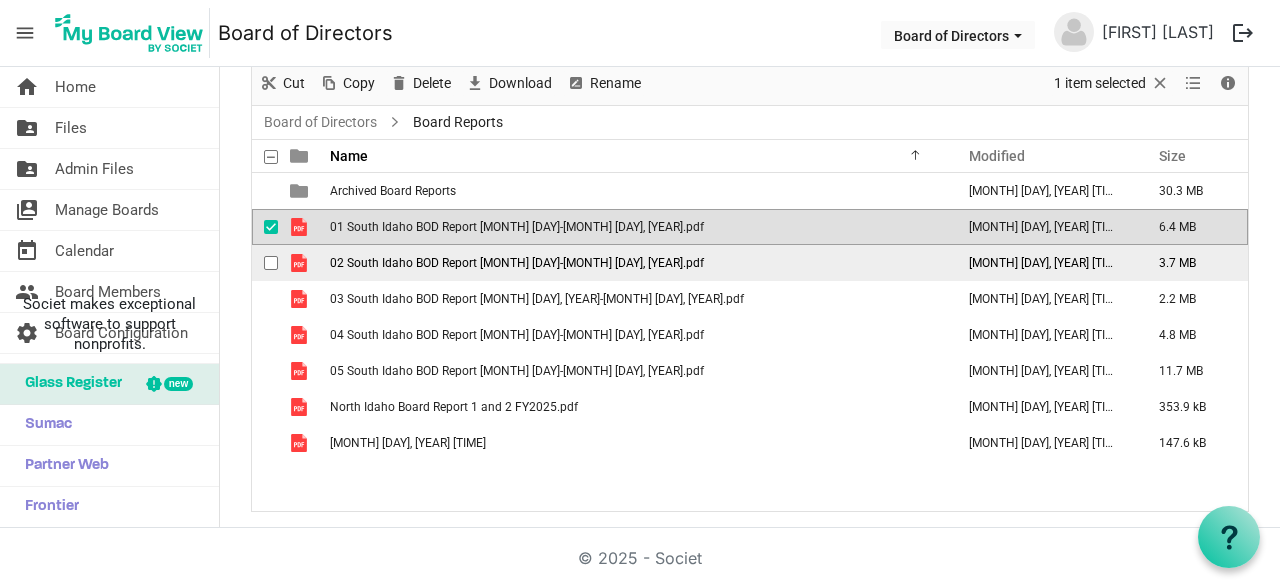 click on "02 South Idaho BOD Report [MONTH] [DAY]-[MONTH] [DAY], [YEAR].pdf" at bounding box center [517, 263] 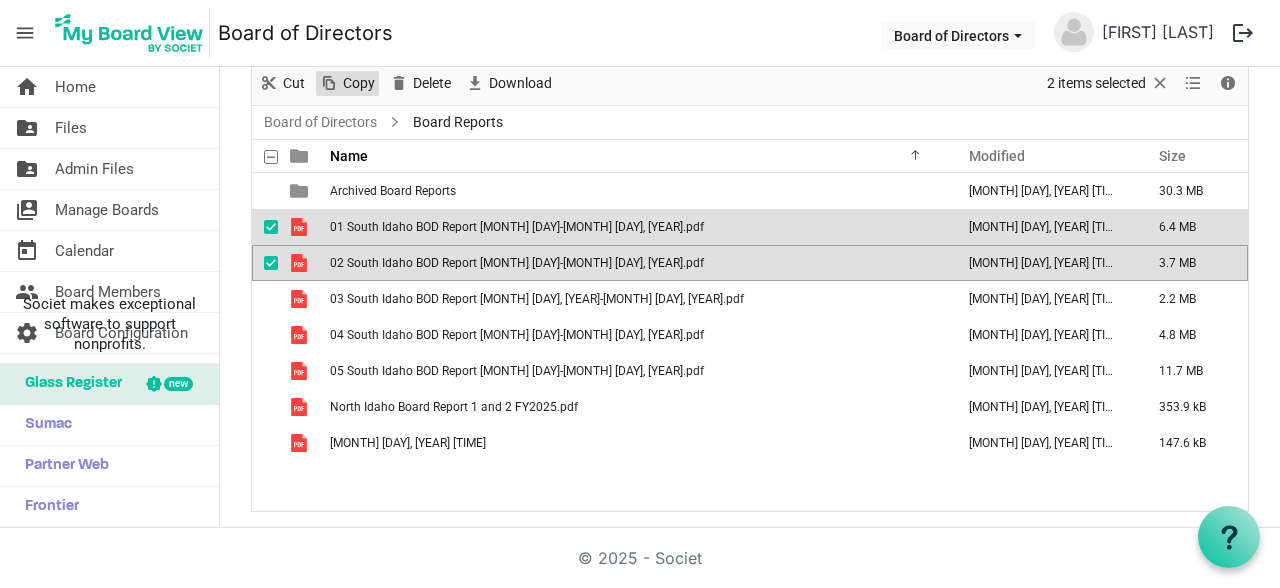 click on "Copy" at bounding box center (359, 83) 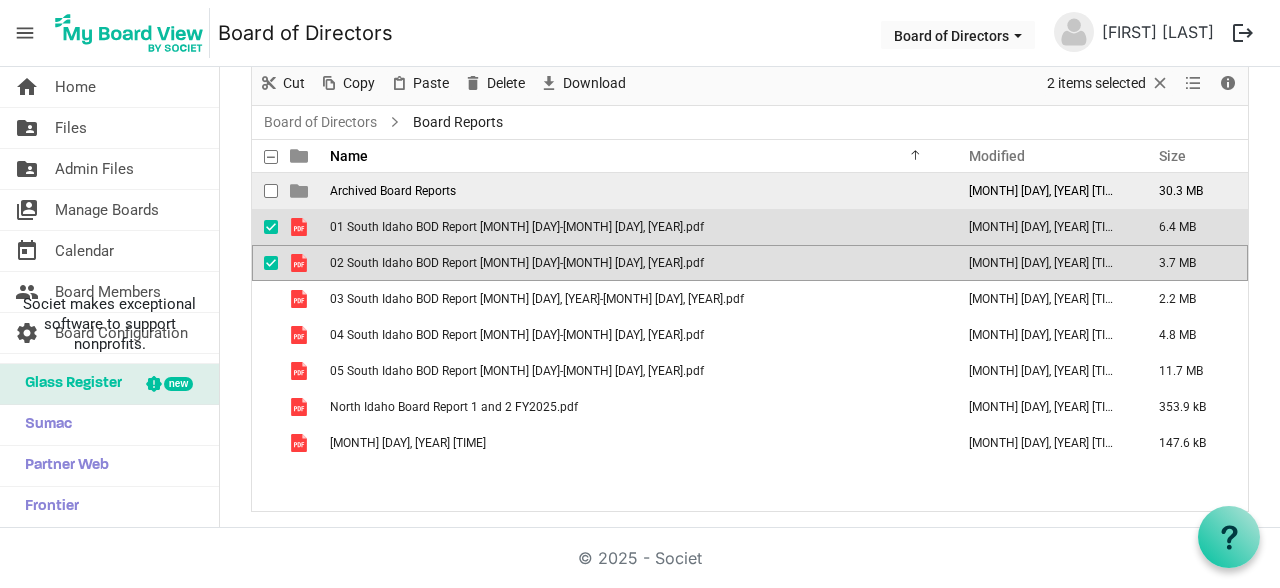 click on "Archived Board Reports" at bounding box center [393, 191] 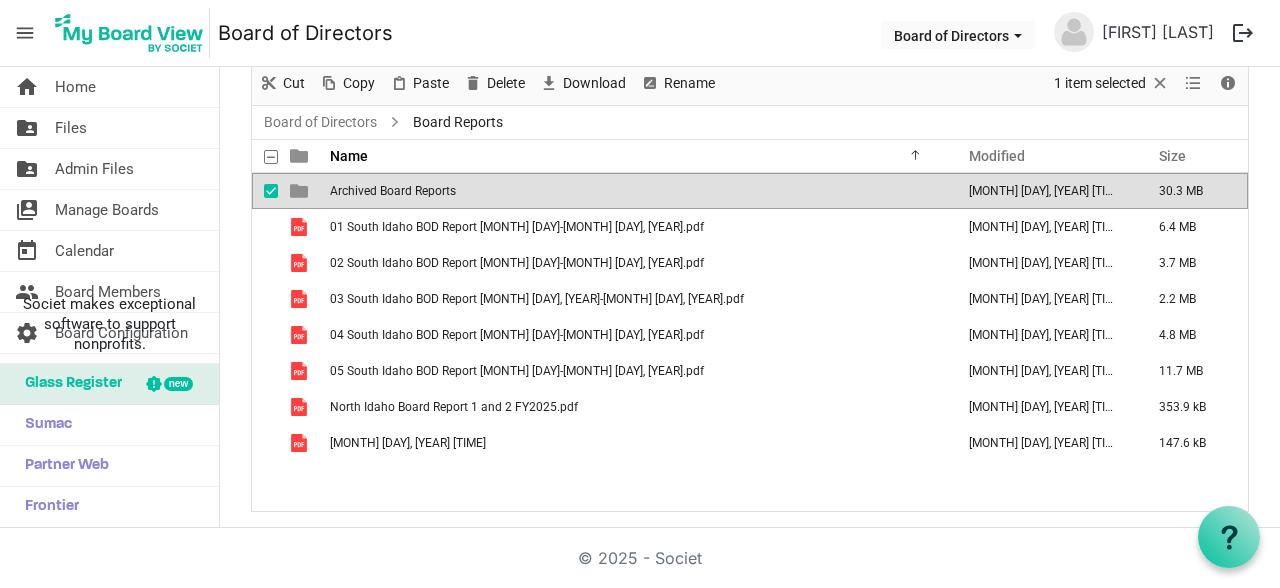 click on "Archived Board Reports" at bounding box center (393, 191) 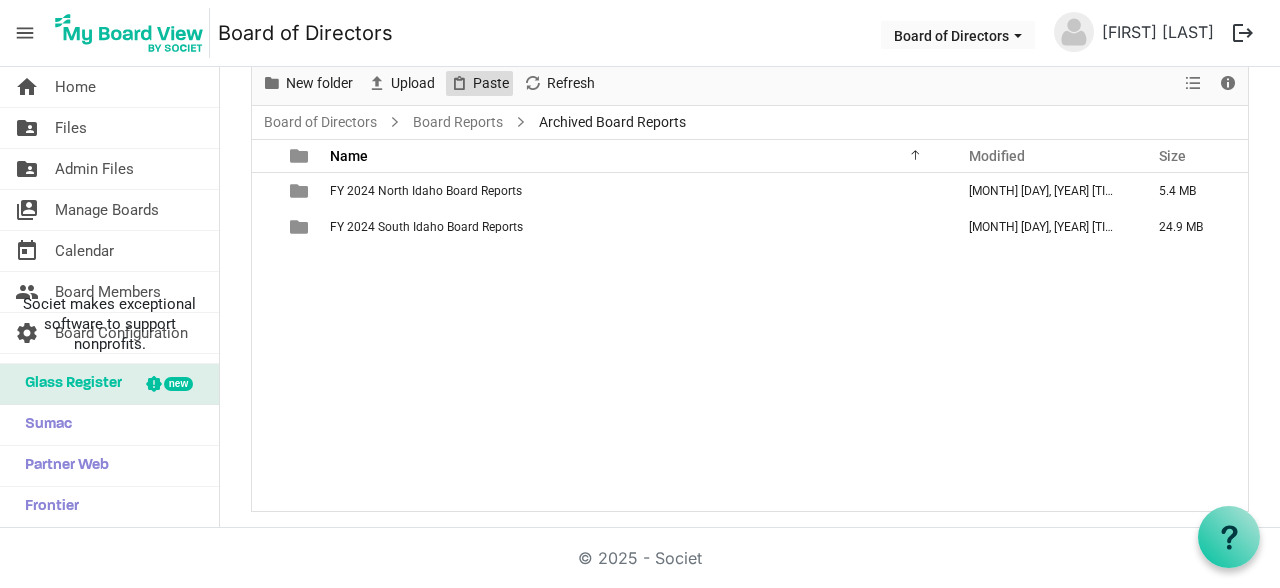 click on "Paste" at bounding box center [491, 83] 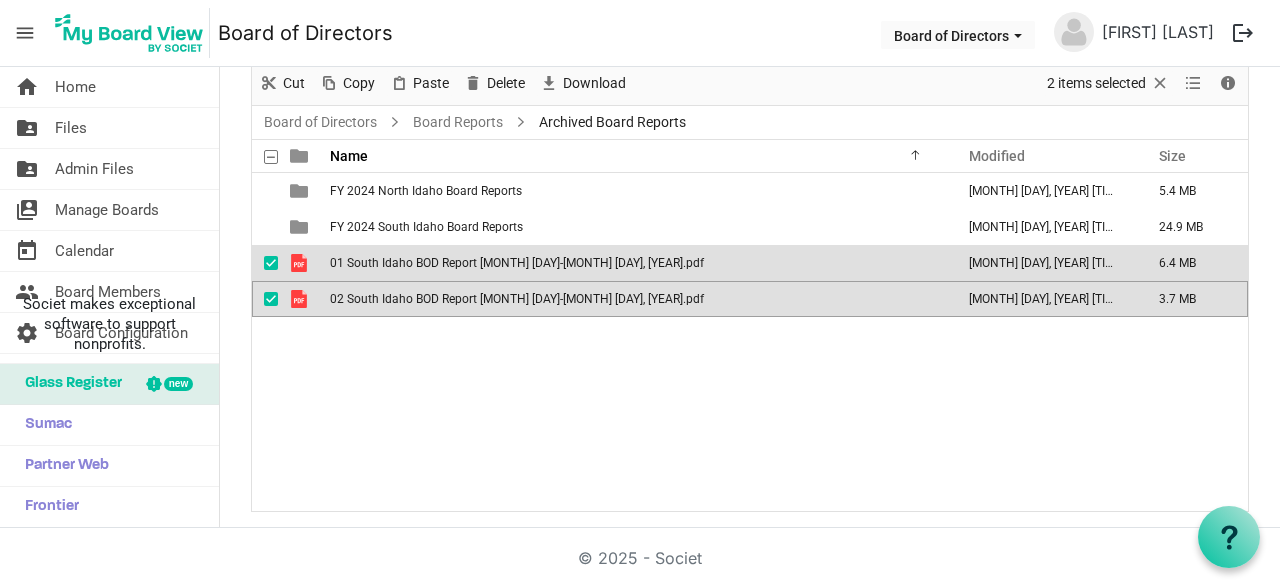 click on "FY 2024 North Idaho Board Reports [MONTH] [DAY], [YEAR] [TIME] [SIZE]   FY 2024 South Idaho Board Reports [MONTH] [DAY], [YEAR] [TIME] [SIZE]   01 South Idaho BOD Report [MONTH] [DAY]-[MONTH] [DAY], [YEAR].pdf [MONTH] [DAY], [YEAR] [TIME] [SIZE]   02 South Idaho BOD Report [MONTH] [DAY]-[MONTH] [DAY], [YEAR].pdf [MONTH] [DAY], [YEAR] [TIME] [SIZE]" at bounding box center [750, 342] 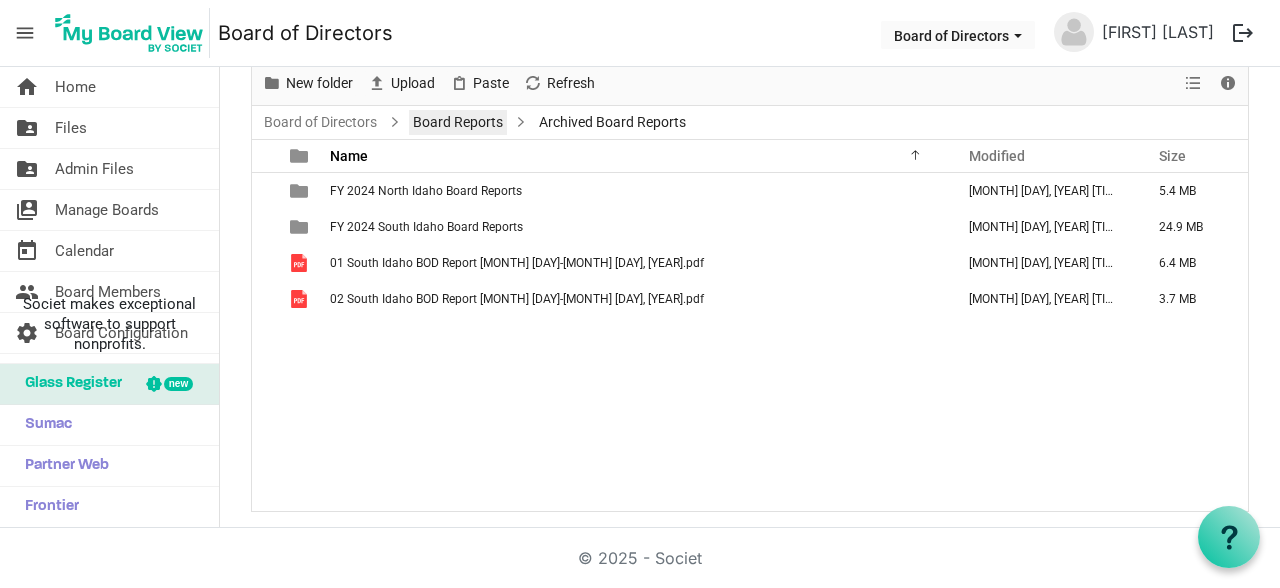 click on "Board Reports" at bounding box center [458, 122] 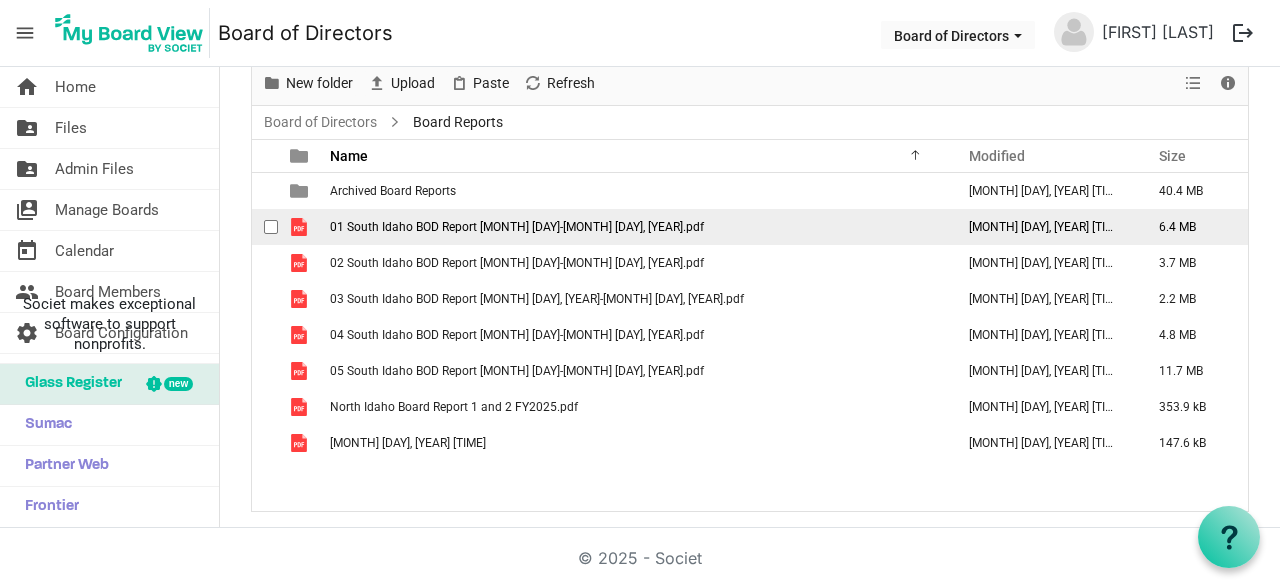 click on "01 South Idaho BOD Report [MONTH] [DAY]-[MONTH] [DAY], [YEAR].pdf" at bounding box center (517, 227) 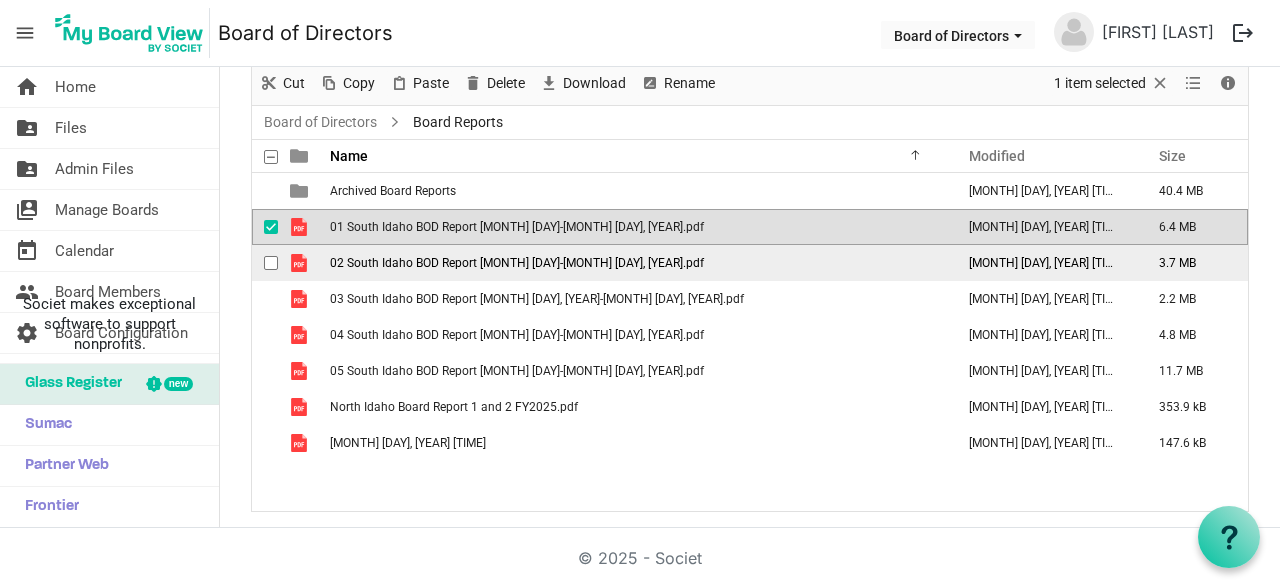 click on "02 South Idaho BOD Report [MONTH] [DAY]-[MONTH] [DAY], [YEAR].pdf" at bounding box center (517, 263) 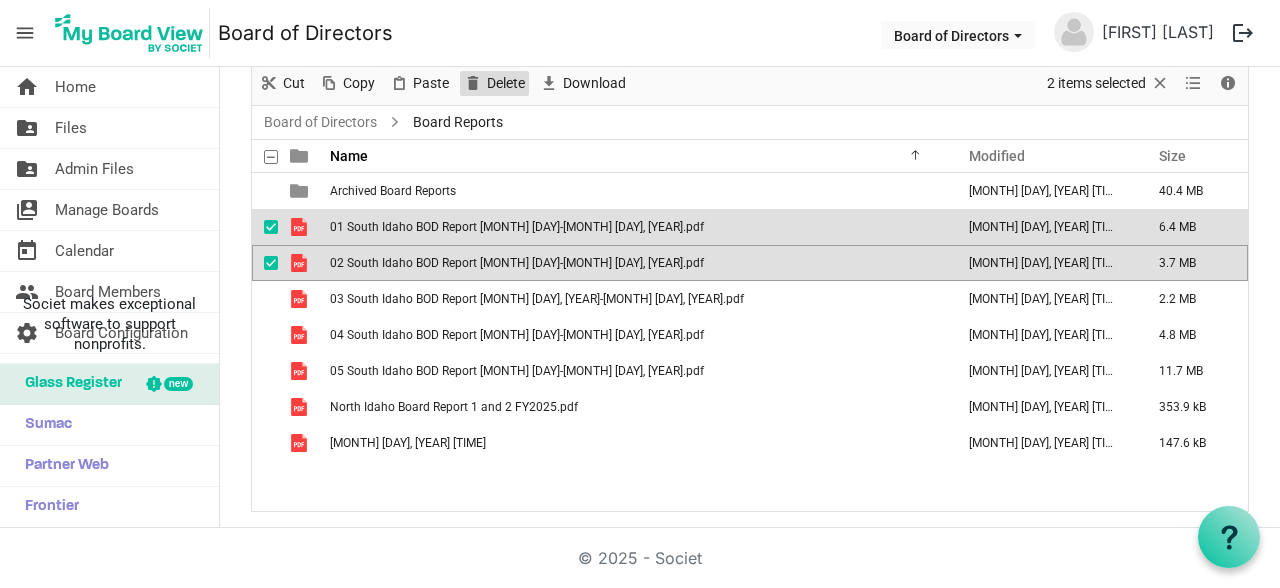 click on "Delete" at bounding box center [506, 83] 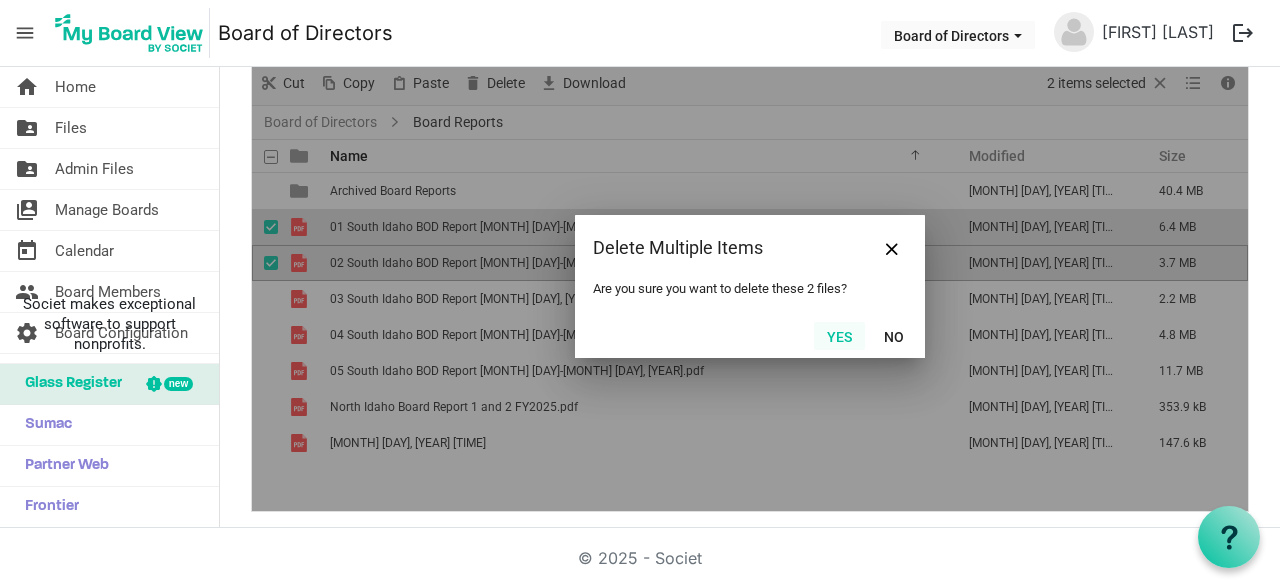 click on "Yes" at bounding box center [839, 336] 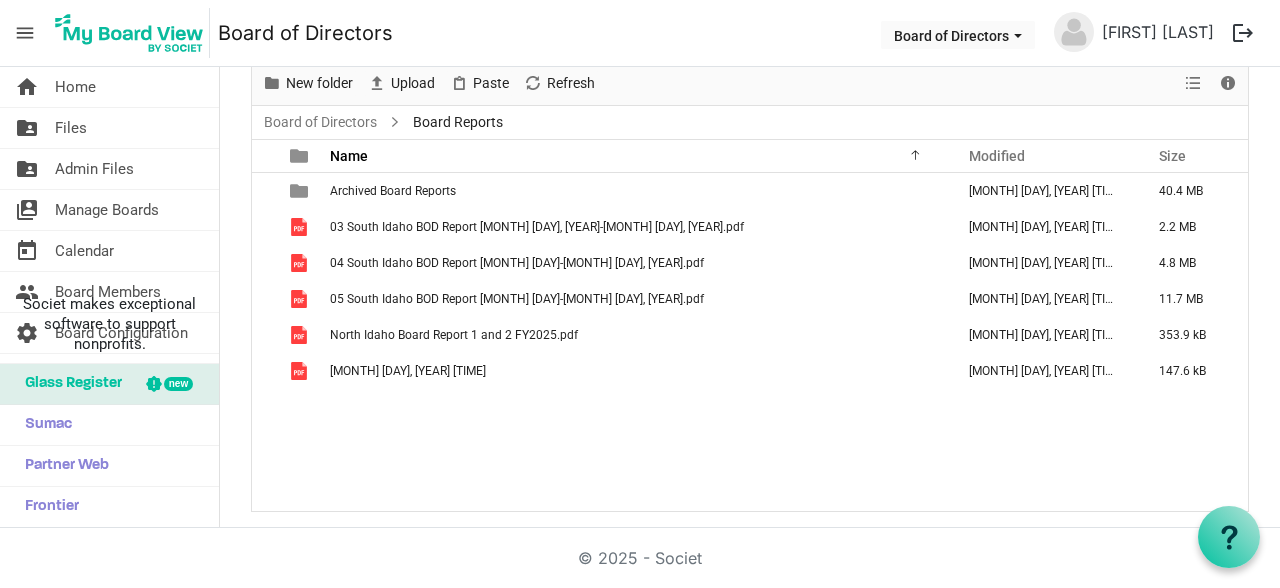 click on "Archived Board Reports [MONTH] [DAY], [YEAR] [TIME] [SIZE]   03 South Idaho BOD Report [MONTH] [DAY], [YEAR]-[MONTH] [DAY], [YEAR].pdf [MONTH] [DAY], [YEAR] [TIME] [SIZE]   04 South Idaho BOD Report [MONTH] [DAY]-[MONTH] [DAY], [YEAR].pdf [MONTH] [DAY], [YEAR] [TIME] [SIZE]   05 South Idaho BOD Report [MONTH] [DAY]-[MONTH] [DAY], [YEAR].pdf [MONTH] [DAY], [YEAR] [TIME] [SIZE]   North Idaho Board Report 1 and 2 FY2025.pdf [MONTH] [DAY], [YEAR] [TIME] [SIZE]   North Idaho Board Report 3,4,5 FY2025.pdf [MONTH] [DAY], [YEAR] [TIME] [SIZE]" at bounding box center [750, 342] 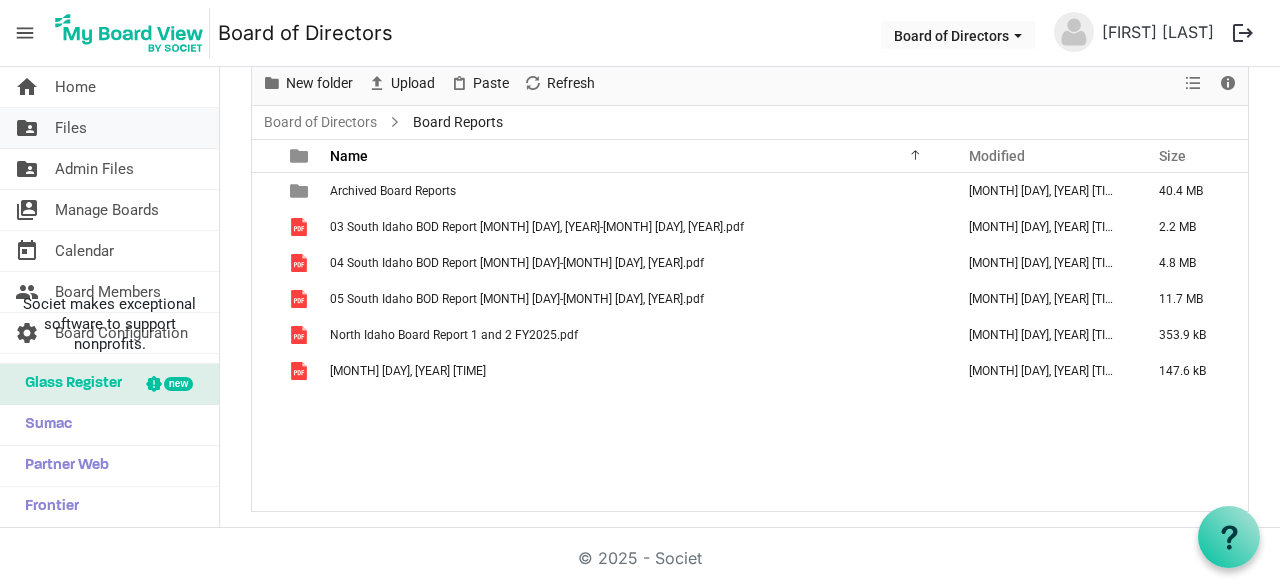 click on "folder_shared
Files" at bounding box center [109, 128] 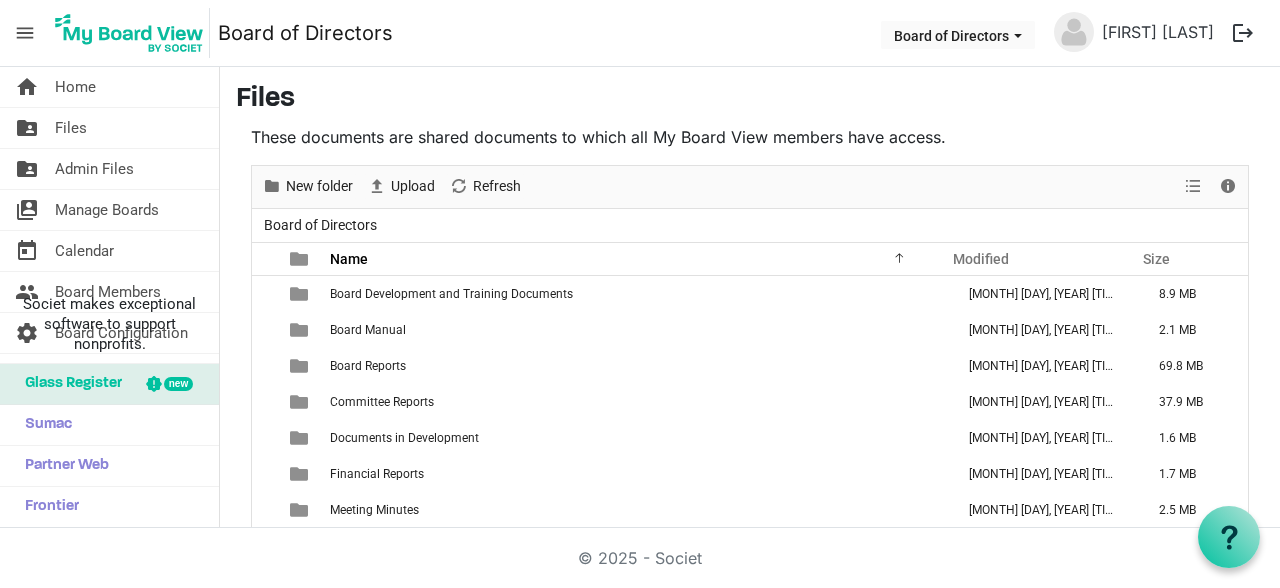 scroll, scrollTop: 0, scrollLeft: 0, axis: both 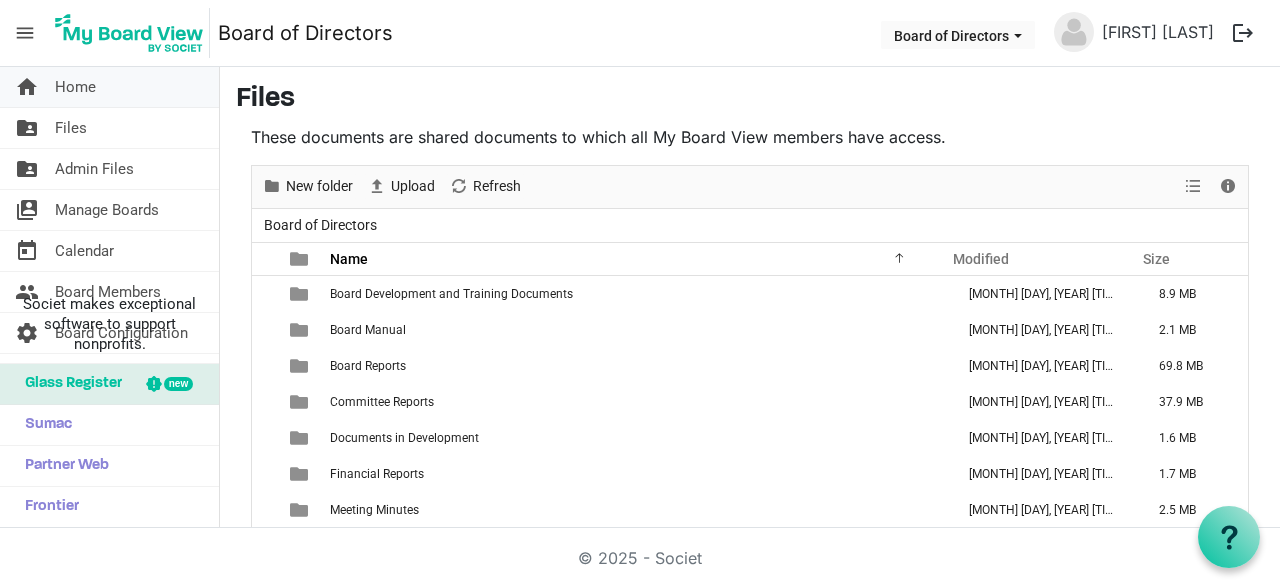 click on "home
Home" at bounding box center [109, 87] 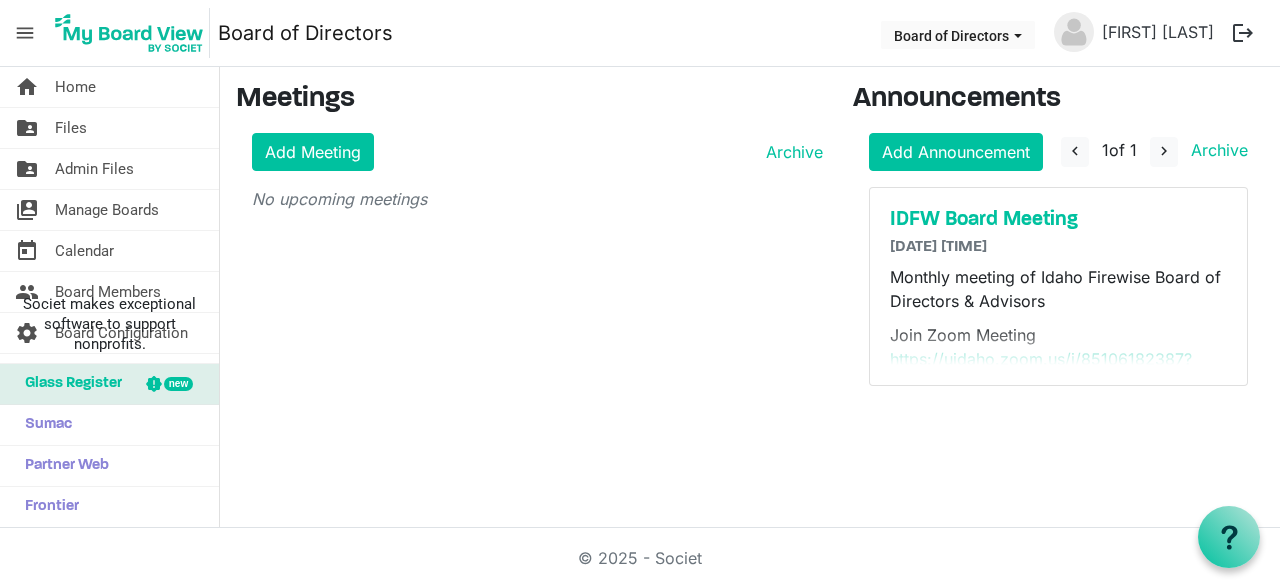 scroll, scrollTop: 0, scrollLeft: 0, axis: both 